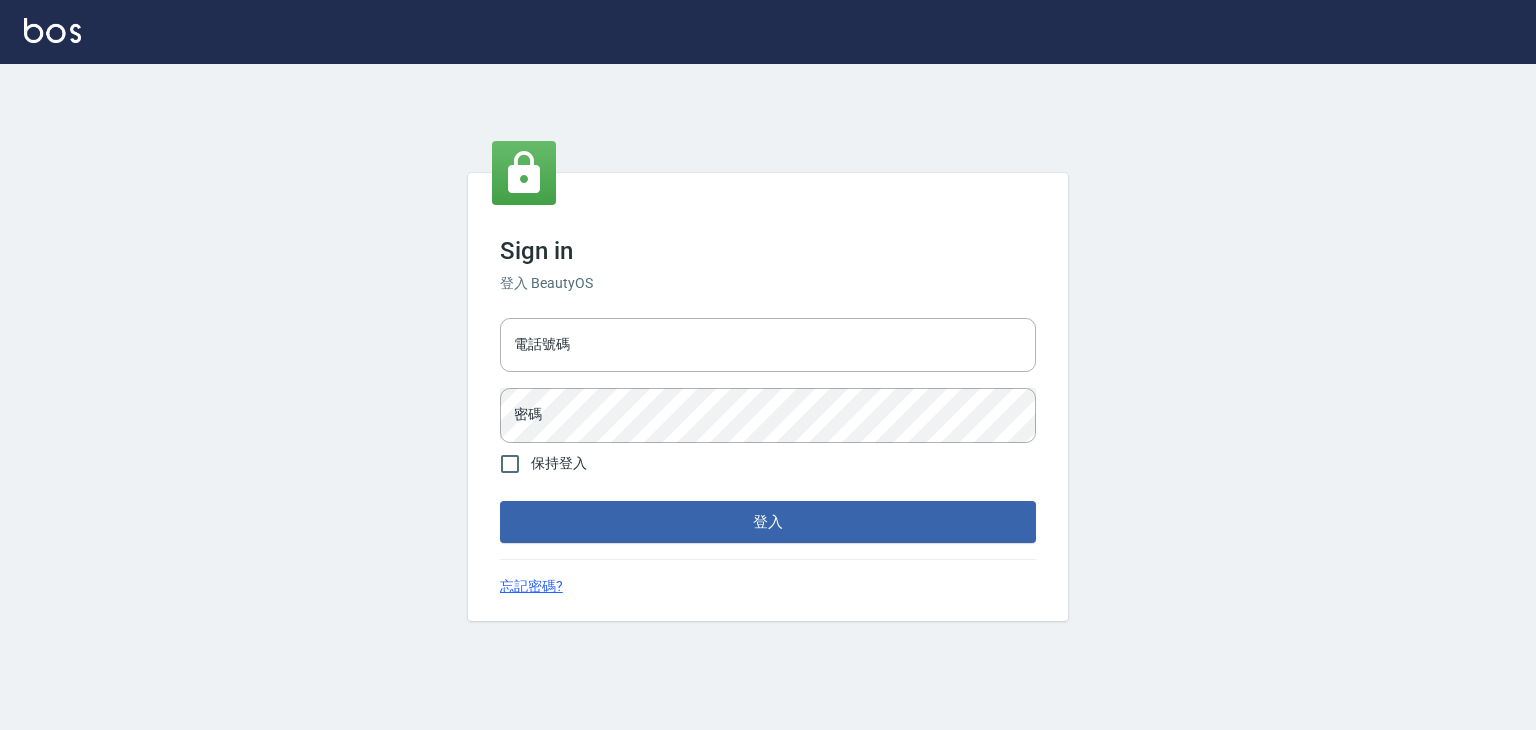 scroll, scrollTop: 0, scrollLeft: 0, axis: both 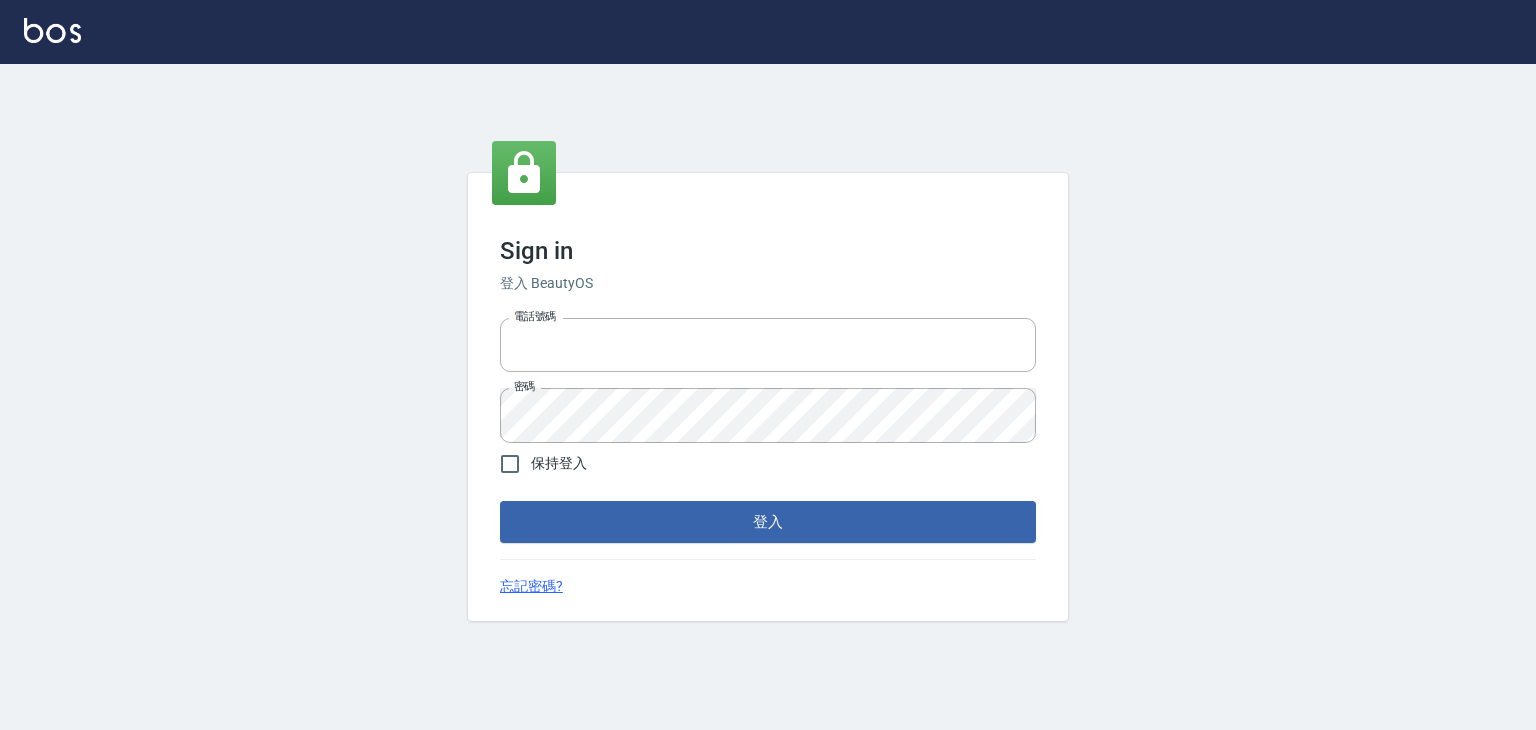 type on "6430581" 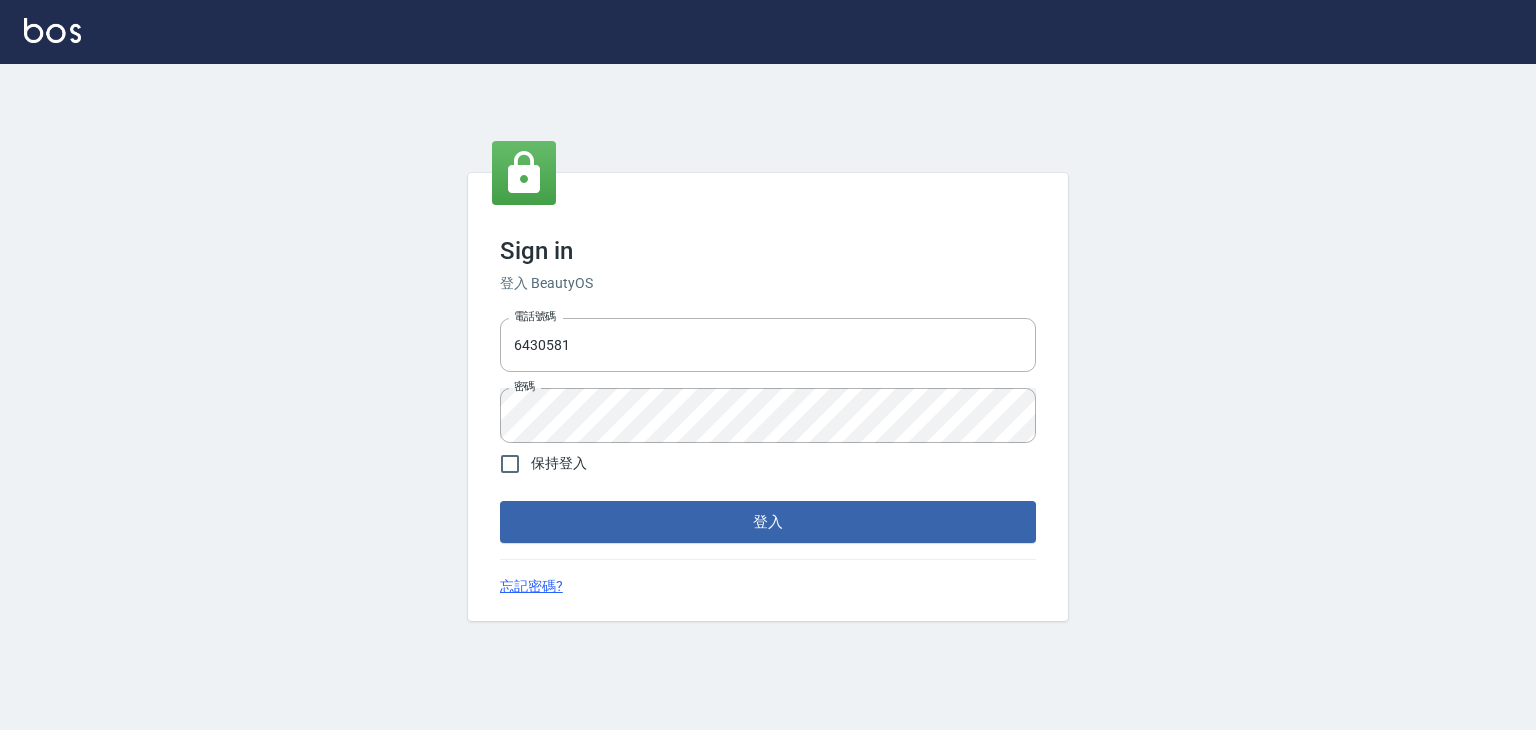 click on "保持登入" at bounding box center [559, 463] 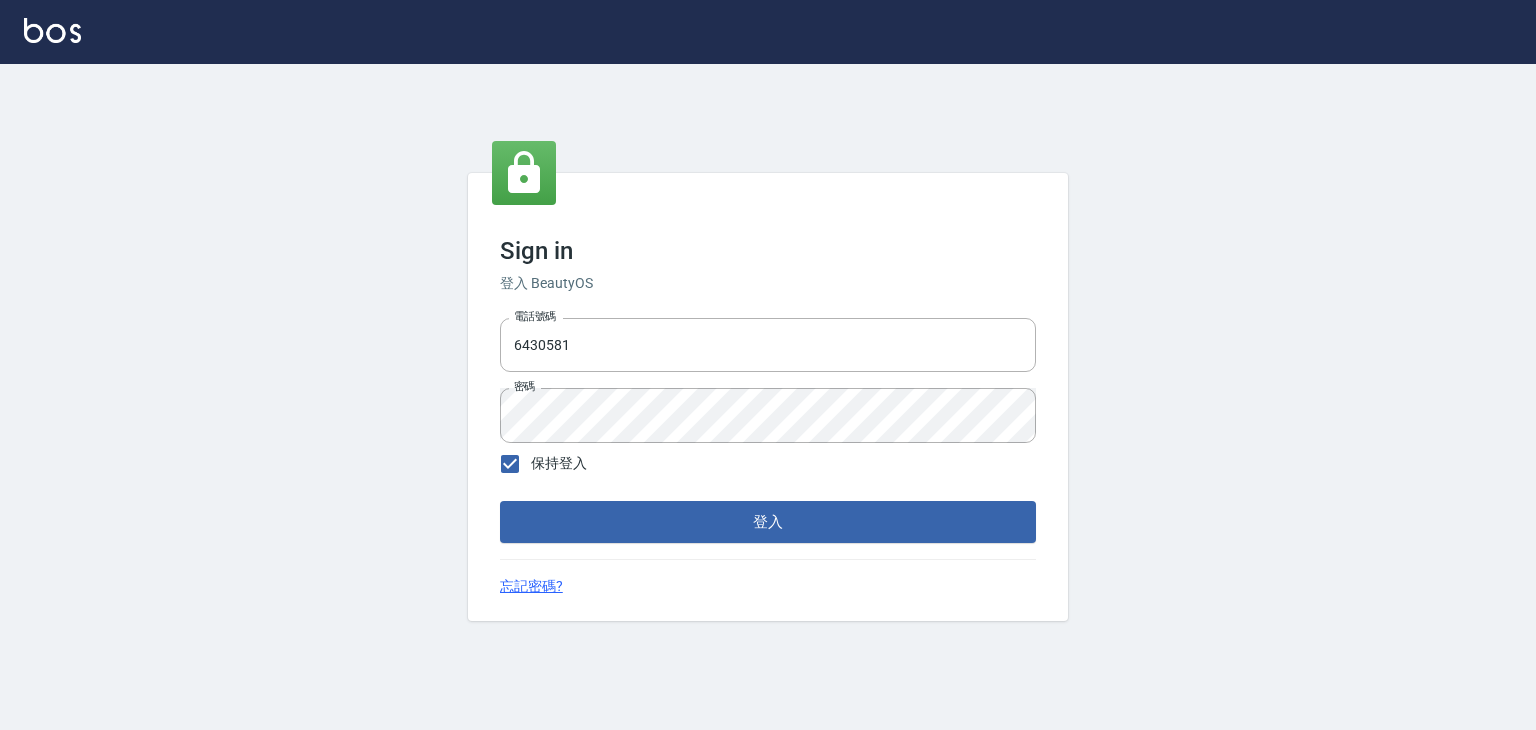 click on "登入" at bounding box center [768, 522] 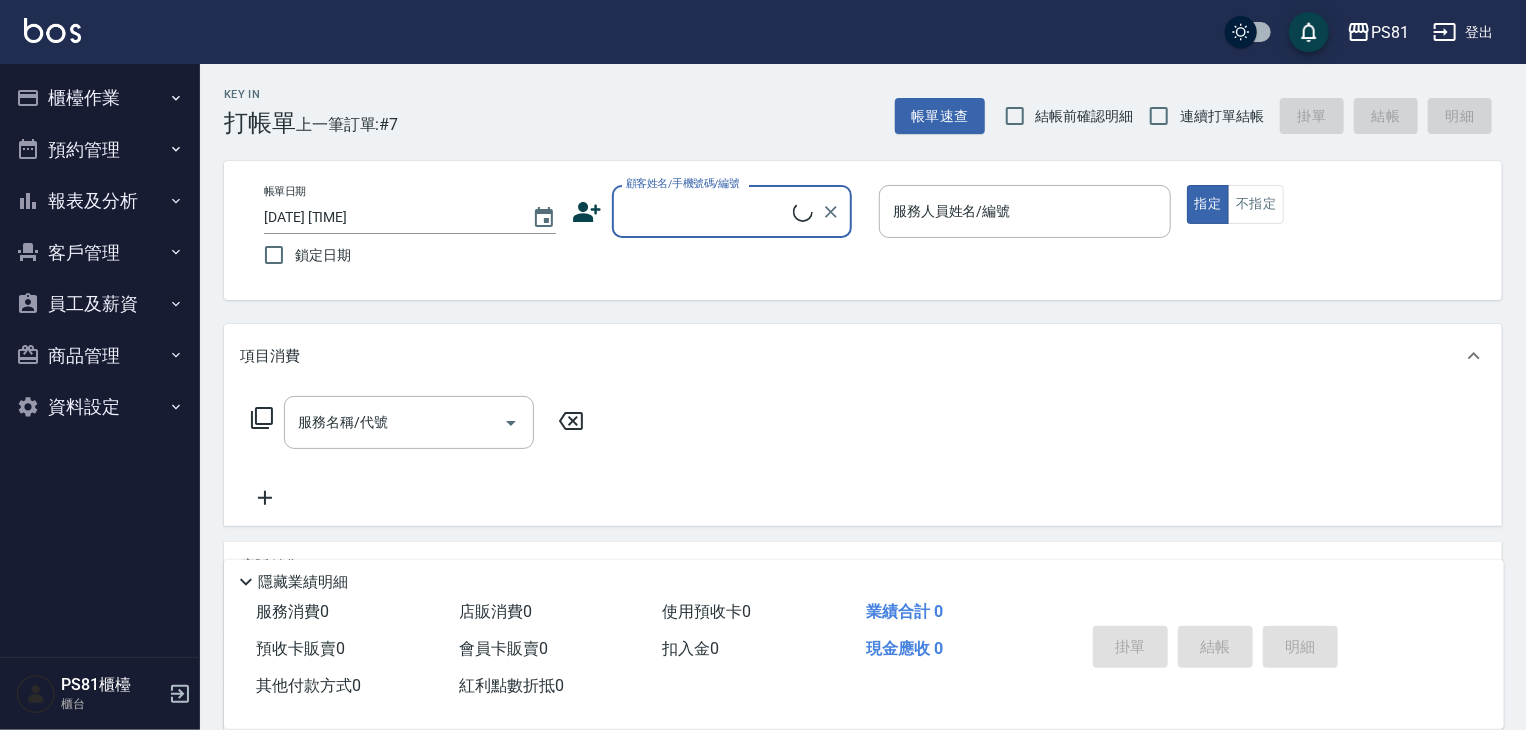 click on "櫃檯作業" at bounding box center (100, 98) 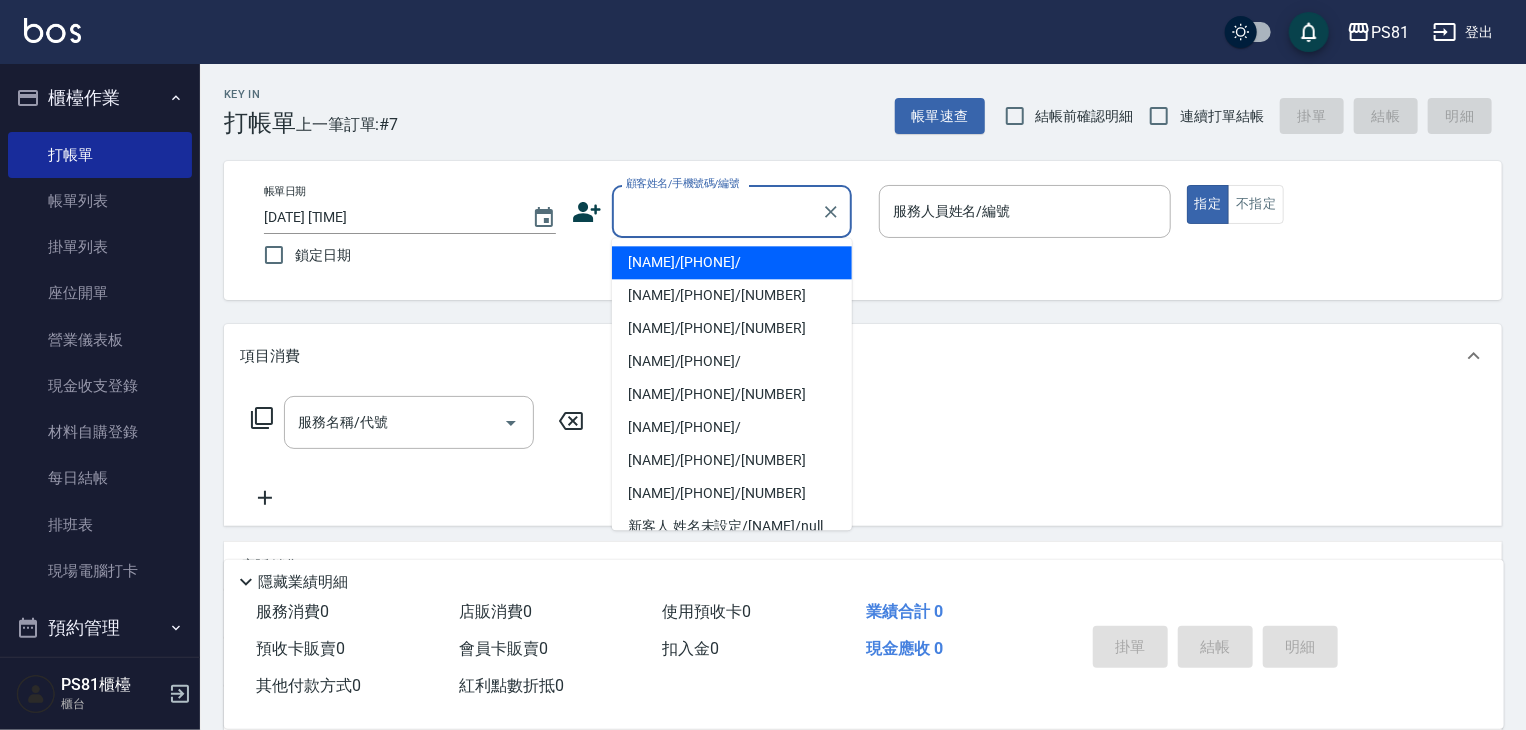 click on "顧客姓名/手機號碼/編號" at bounding box center (717, 211) 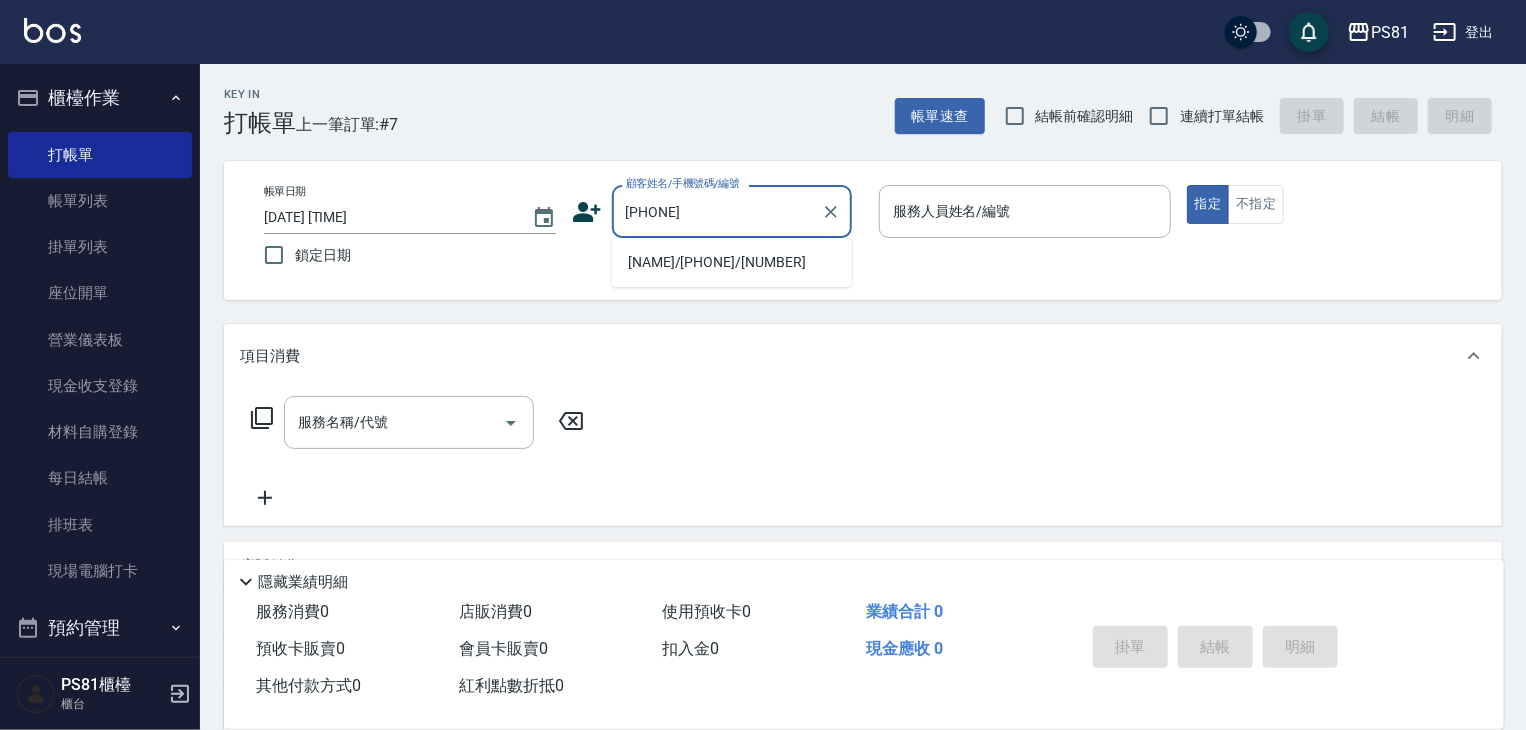click on "黃雅琪/0968026519/9104" at bounding box center (732, 262) 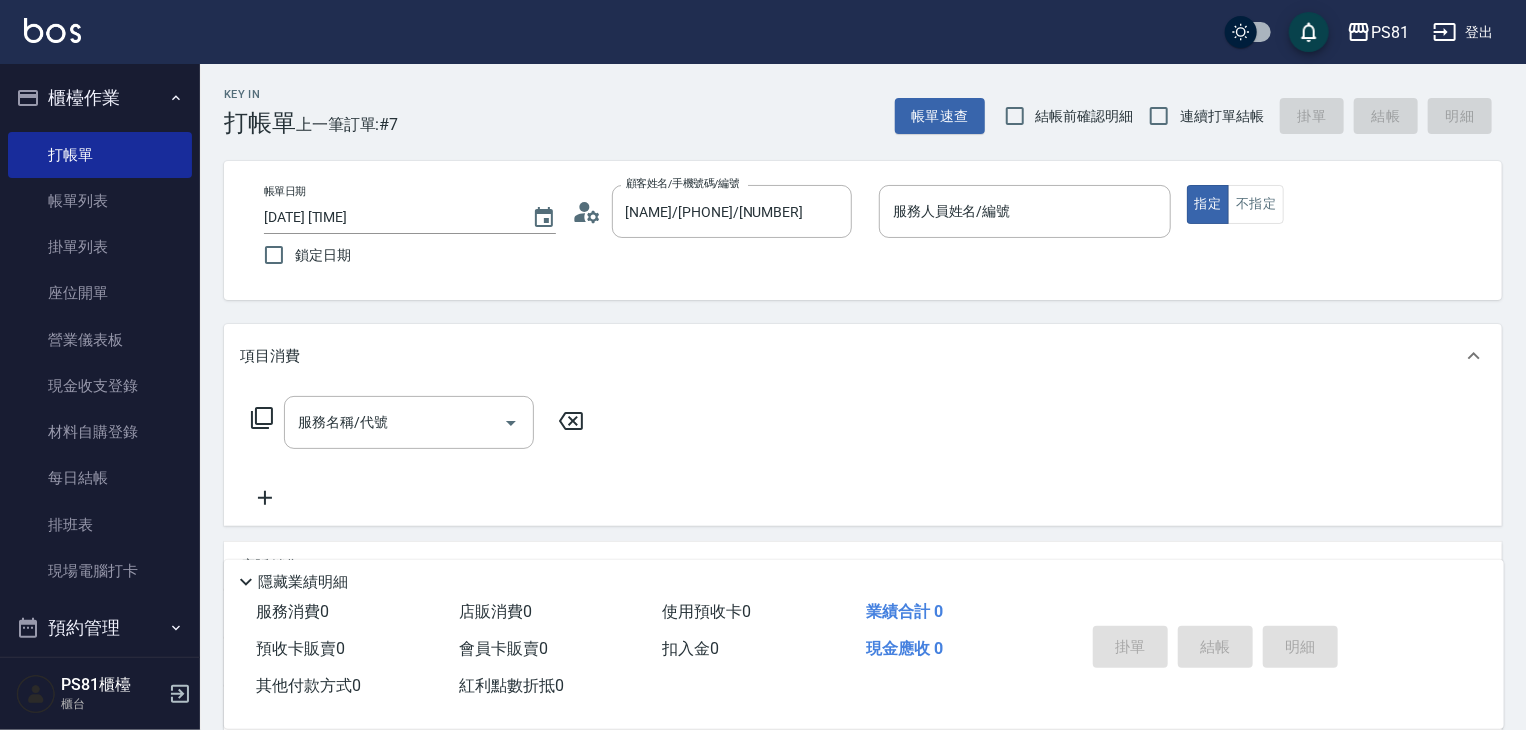 click 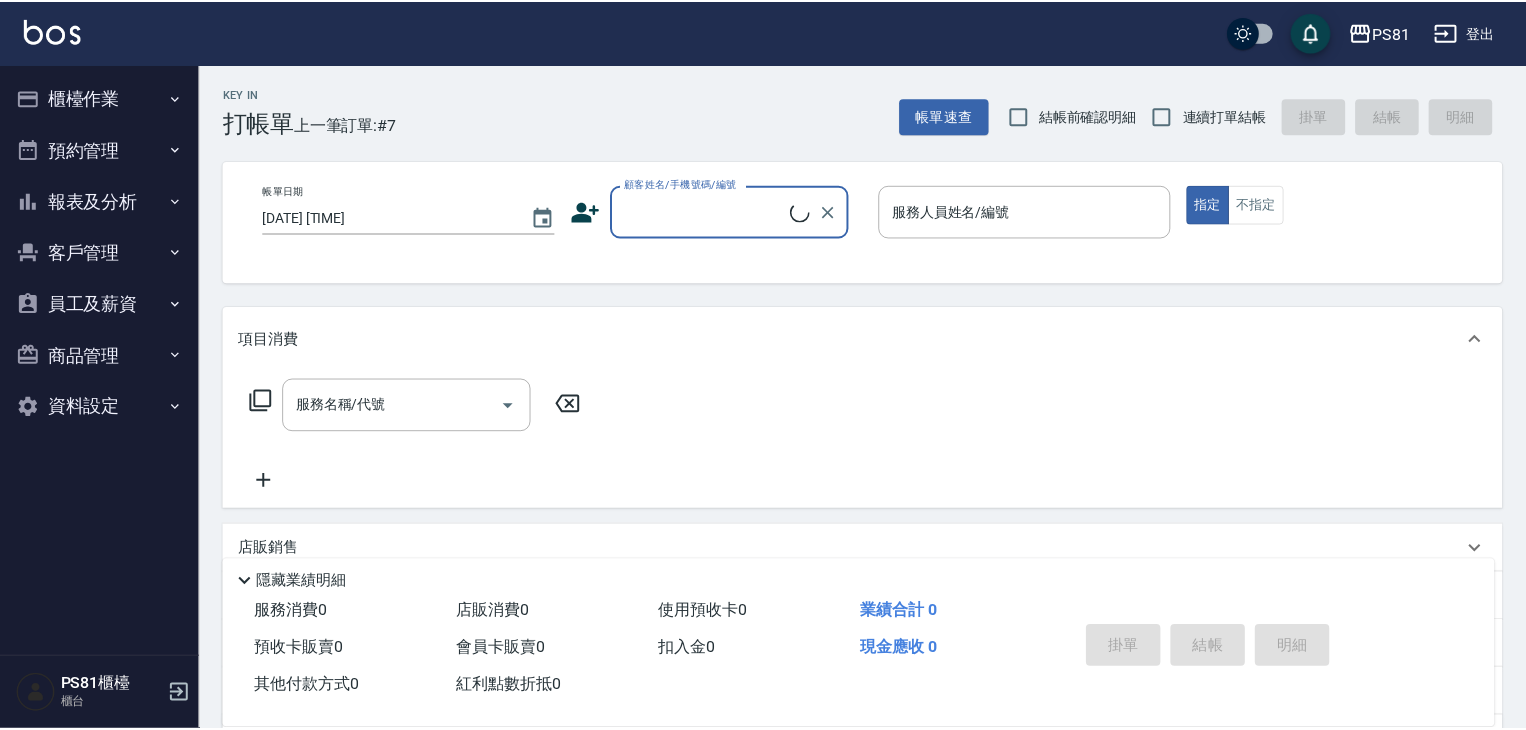 scroll, scrollTop: 0, scrollLeft: 0, axis: both 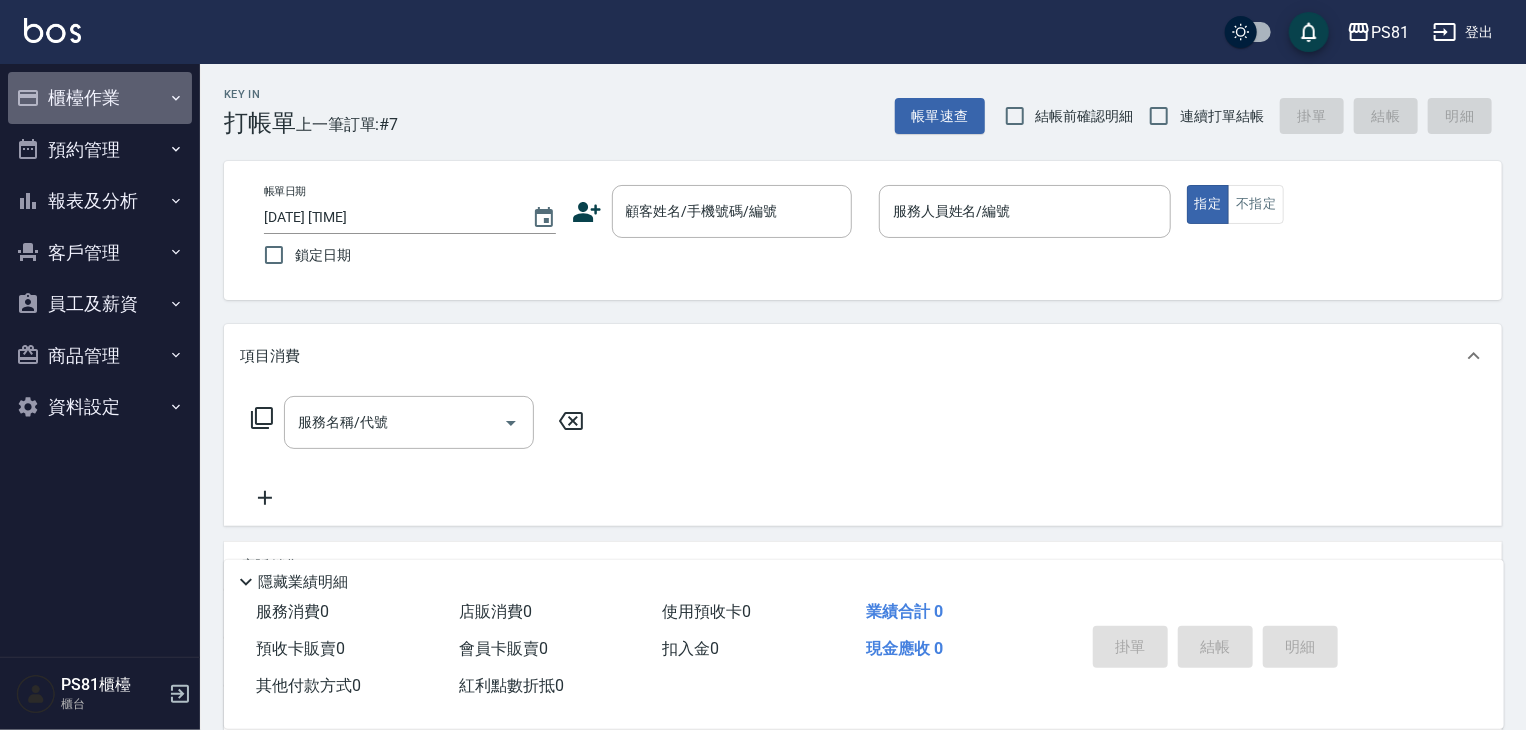 click on "櫃檯作業" at bounding box center (100, 98) 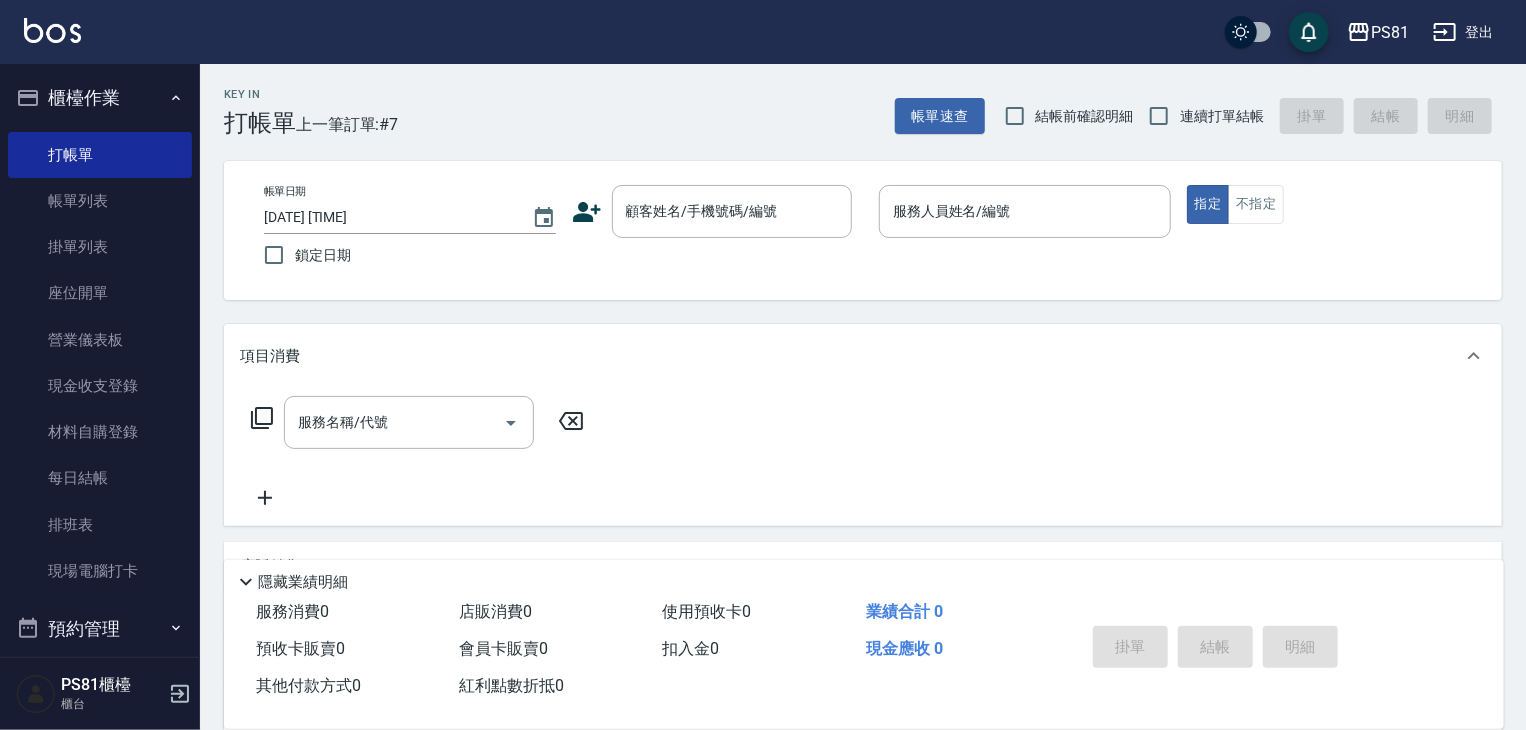 click on "櫃檯作業" at bounding box center [100, 98] 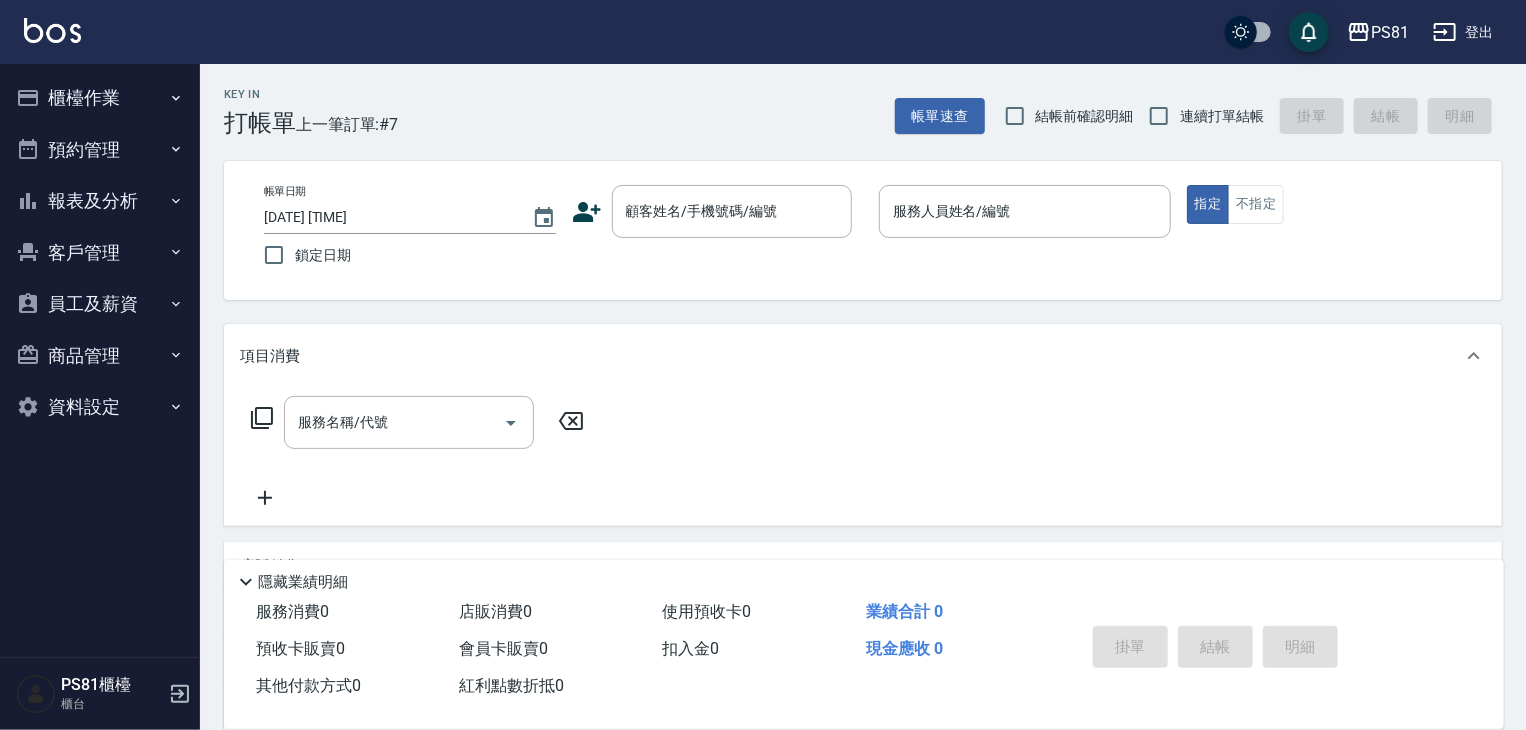 click on "員工及薪資" at bounding box center [100, 304] 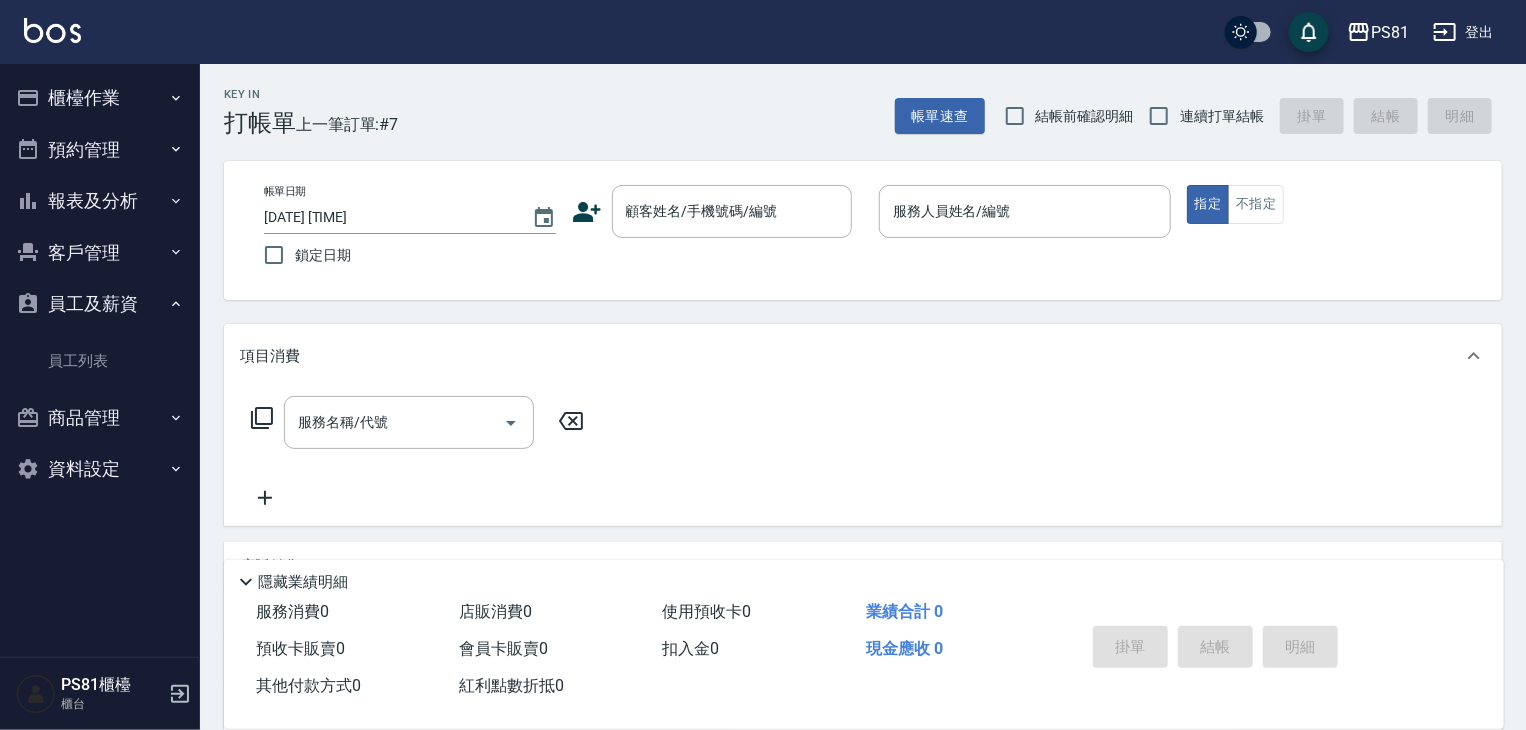 click on "員工列表" at bounding box center [100, 361] 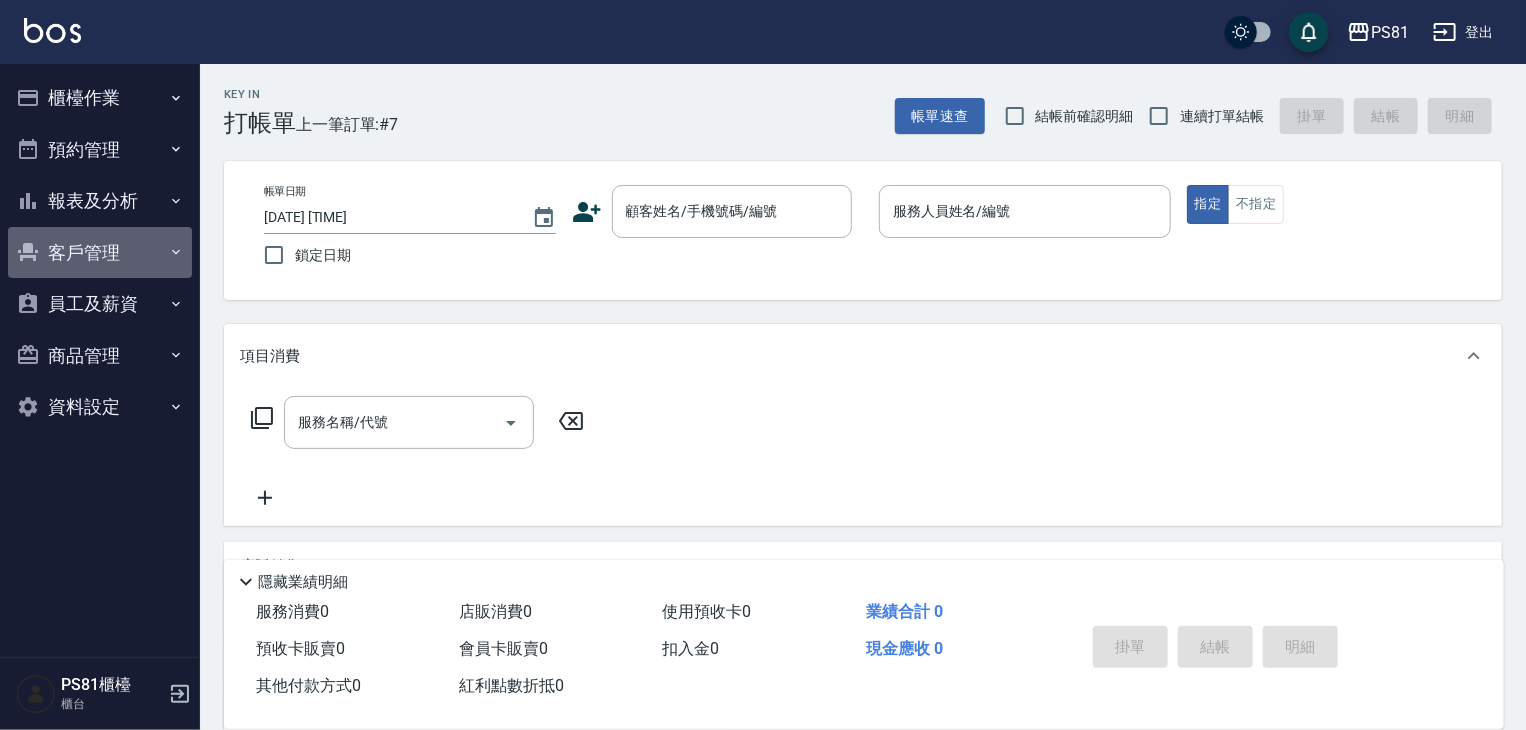 click on "客戶管理" at bounding box center [100, 253] 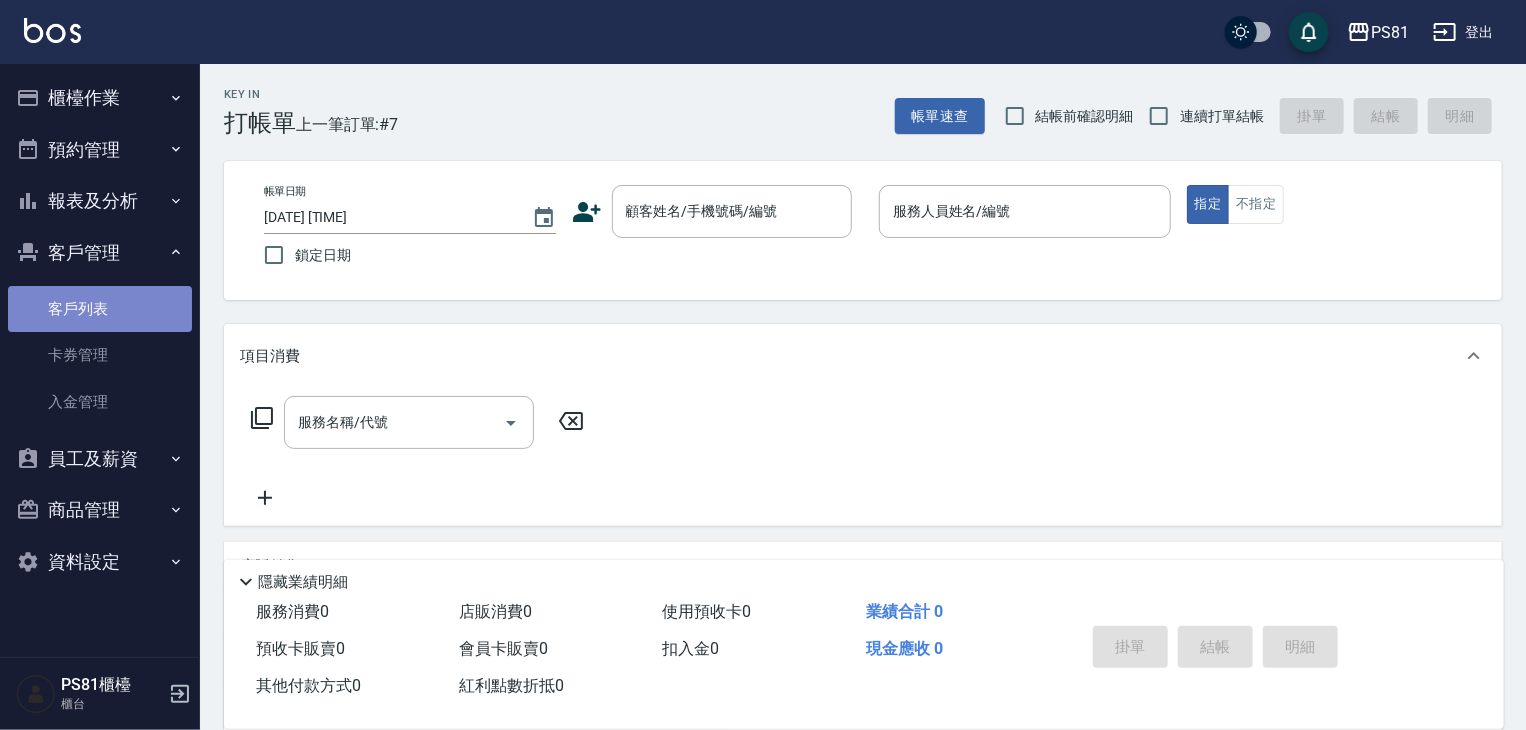 click on "客戶列表" at bounding box center (100, 309) 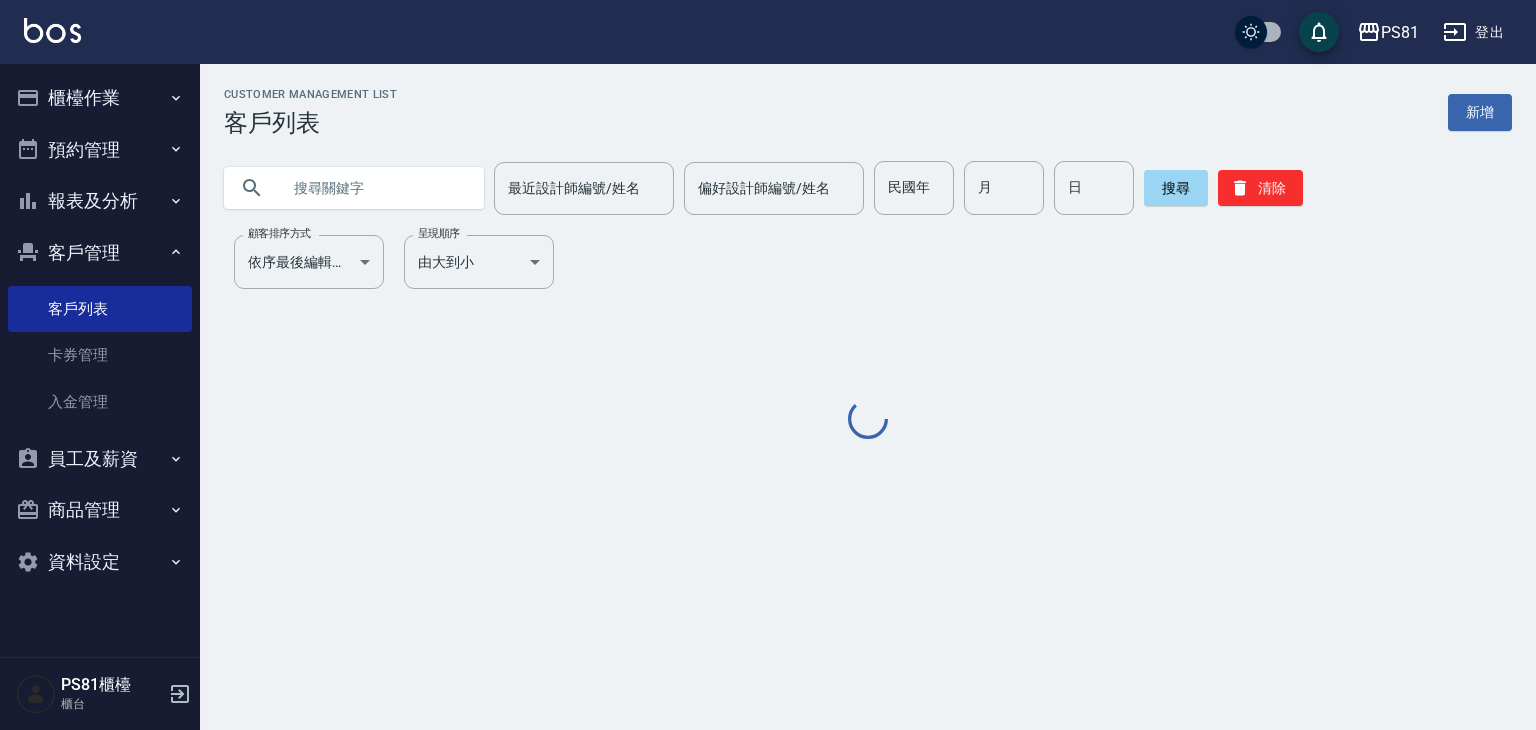click at bounding box center [374, 188] 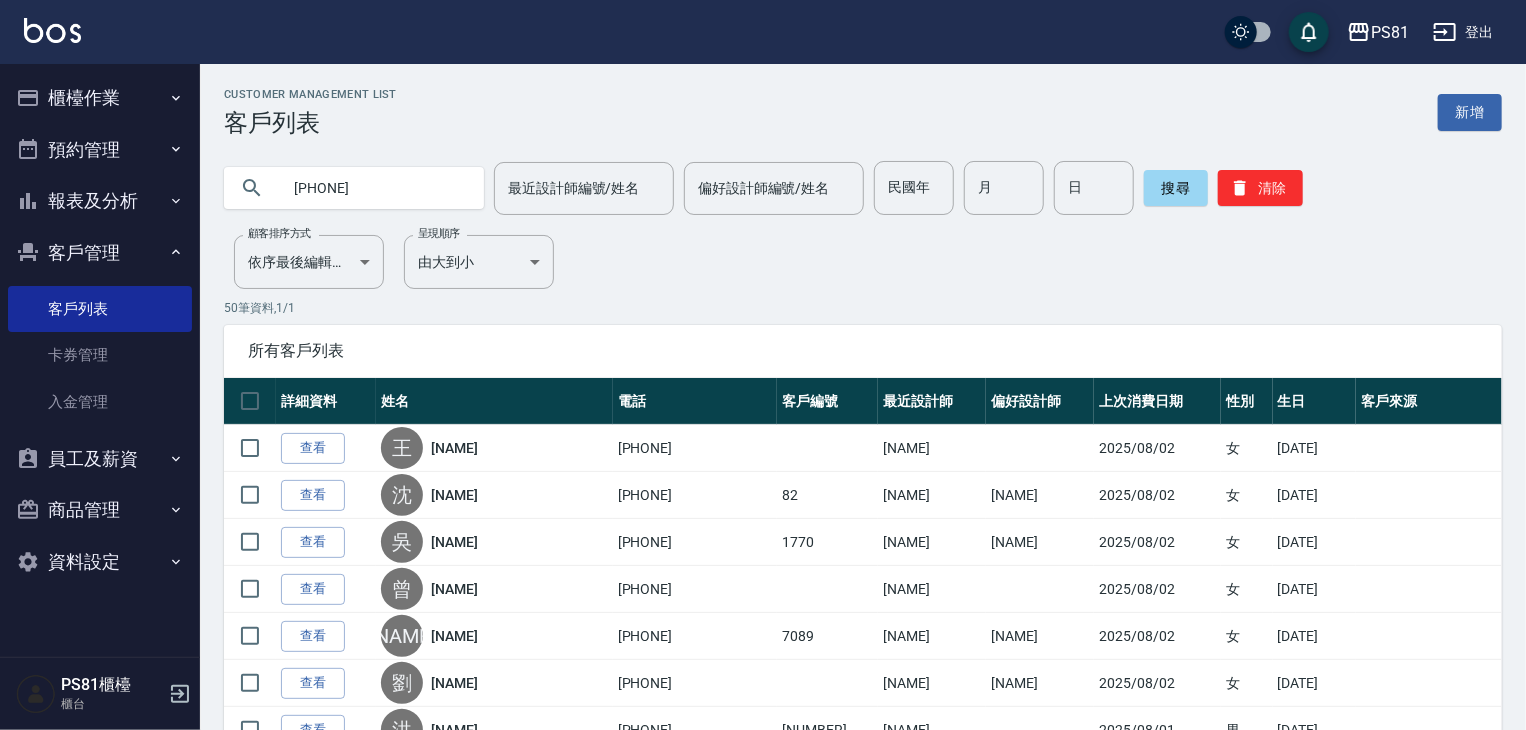 type on "0968026519" 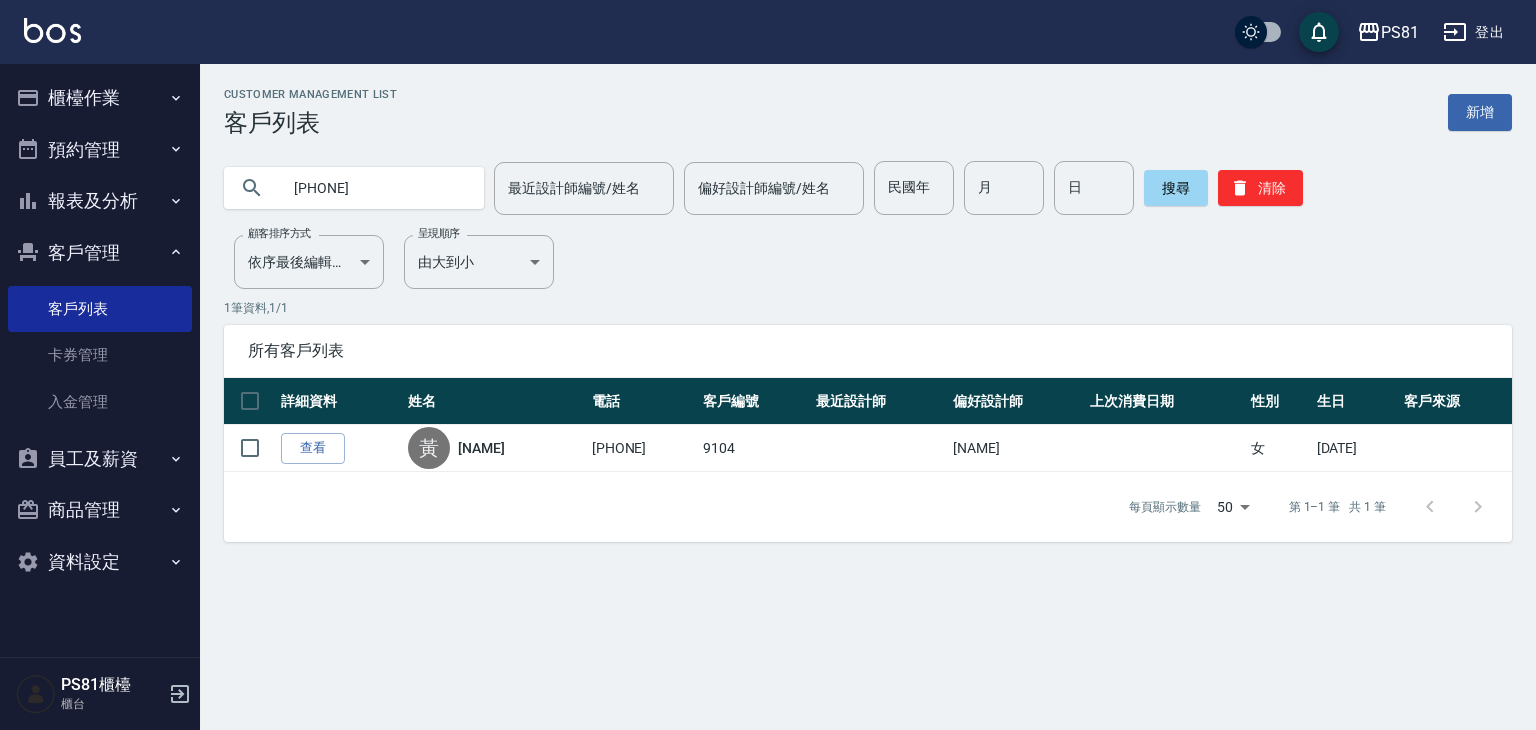 click on "查看" at bounding box center [313, 448] 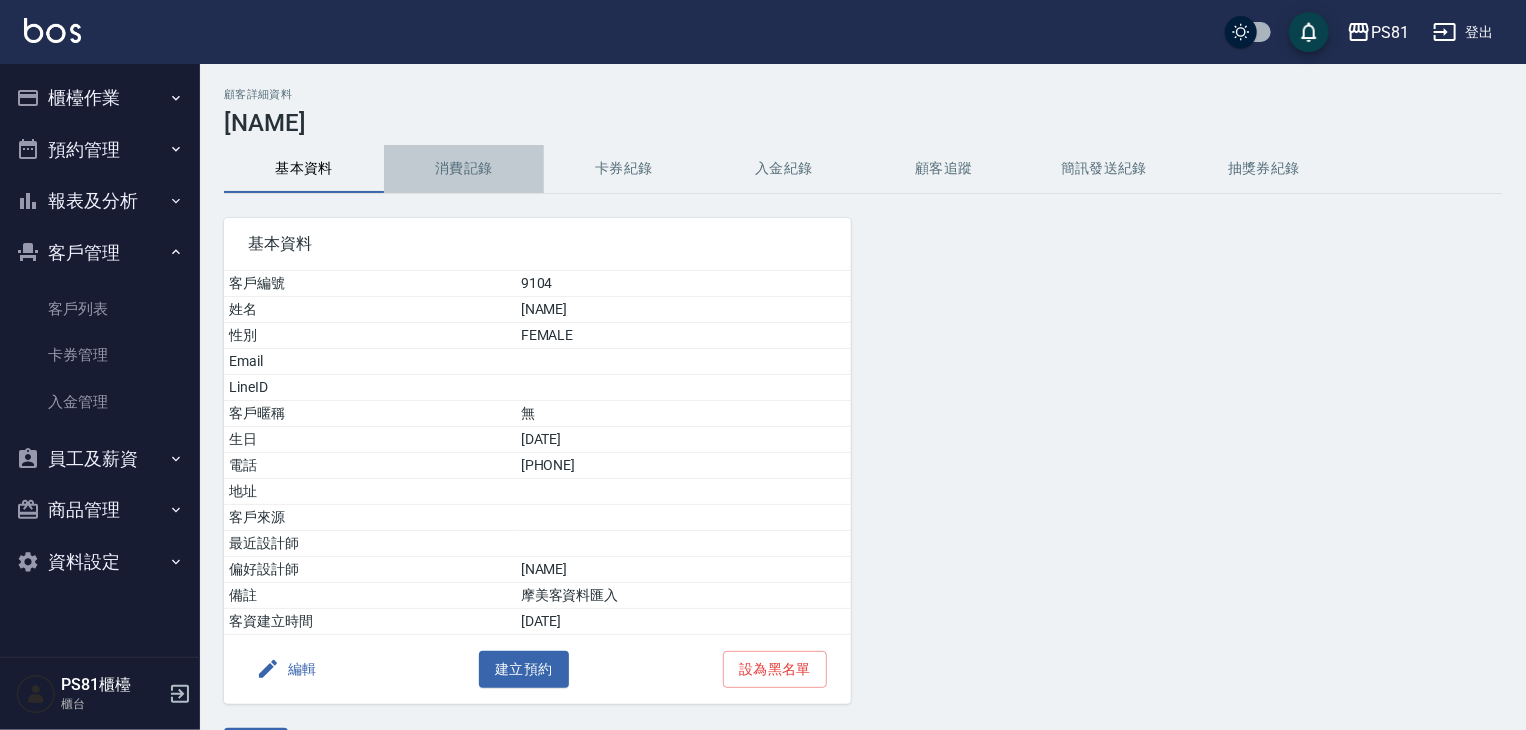 click on "消費記錄" at bounding box center [464, 169] 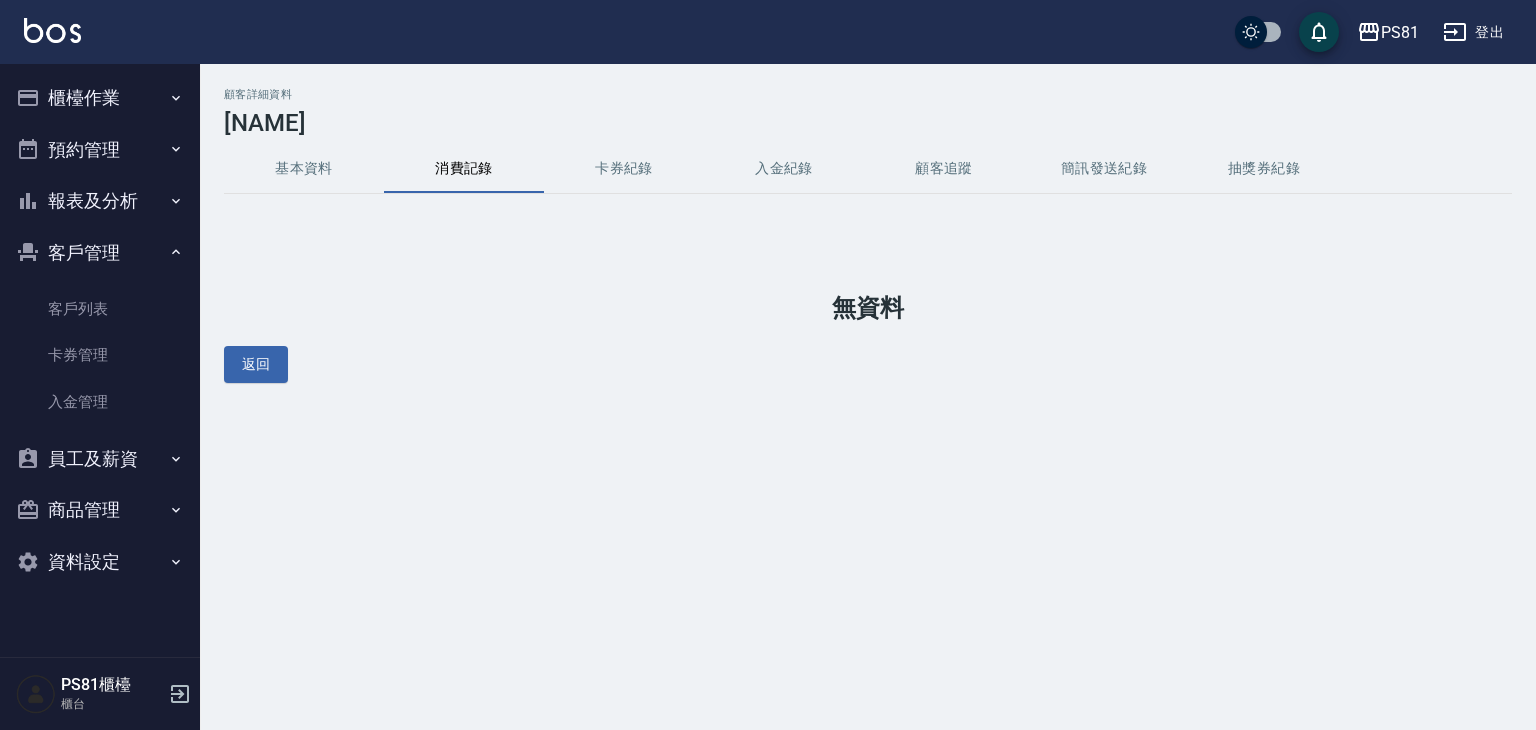 click on "基本資料" at bounding box center [304, 169] 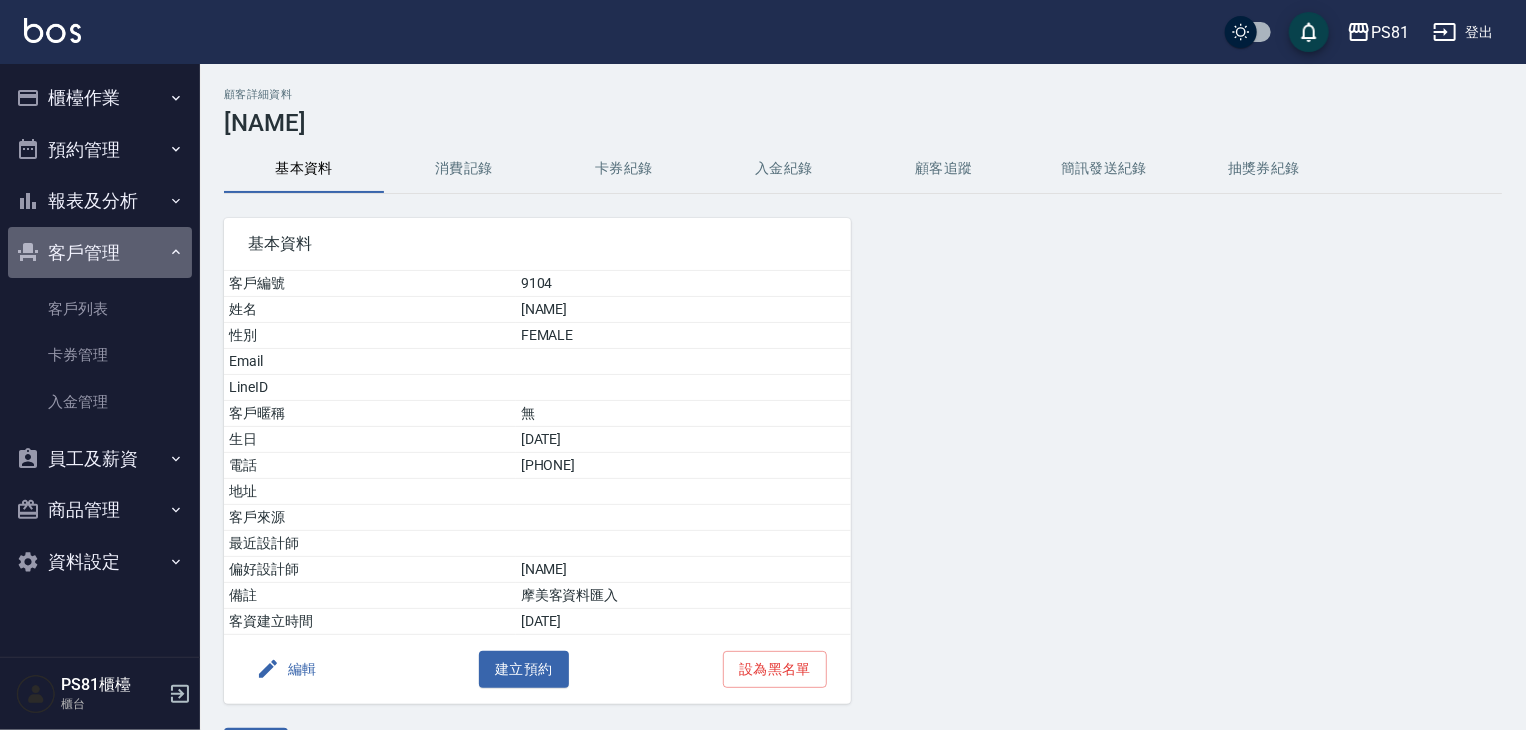 click on "客戶管理" at bounding box center [100, 253] 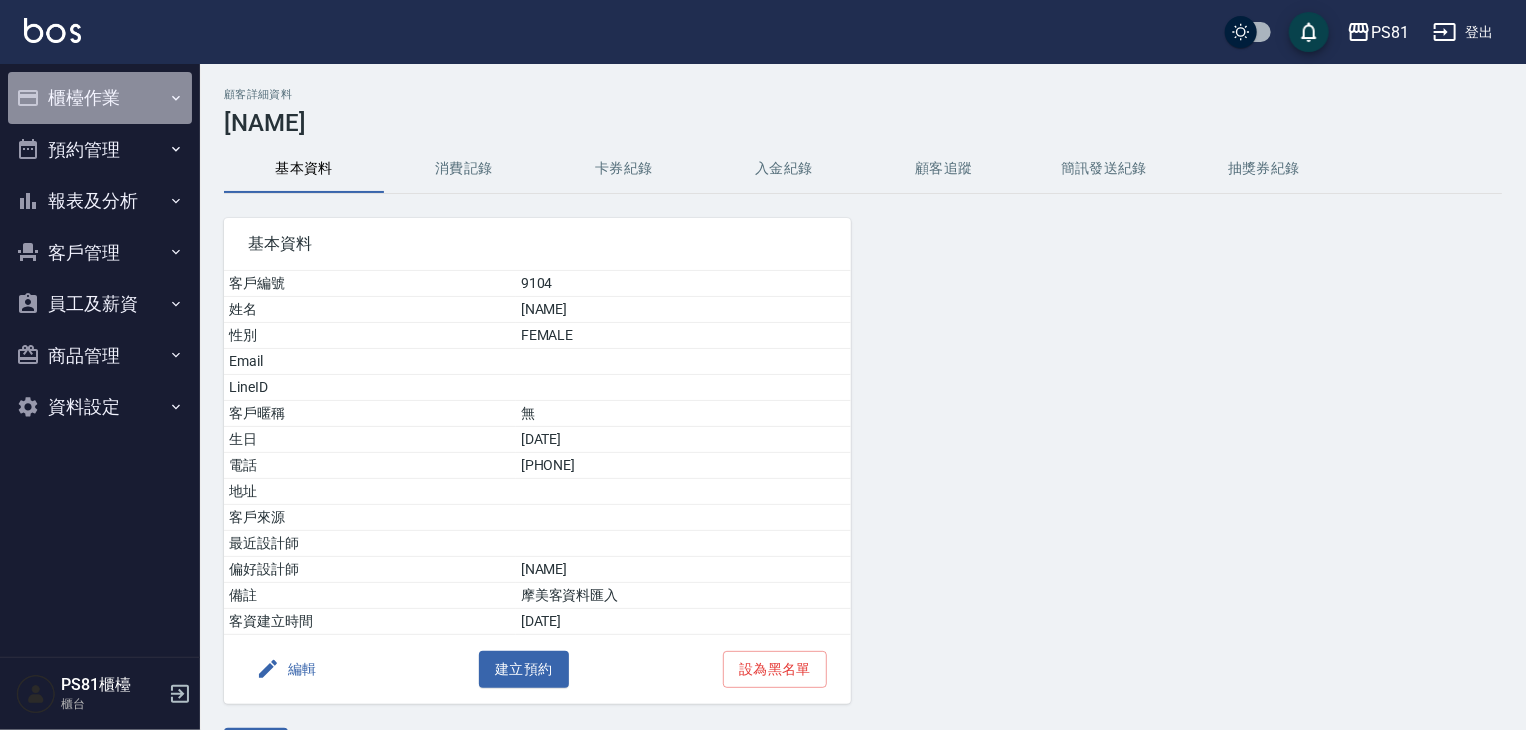 click on "櫃檯作業" at bounding box center [100, 98] 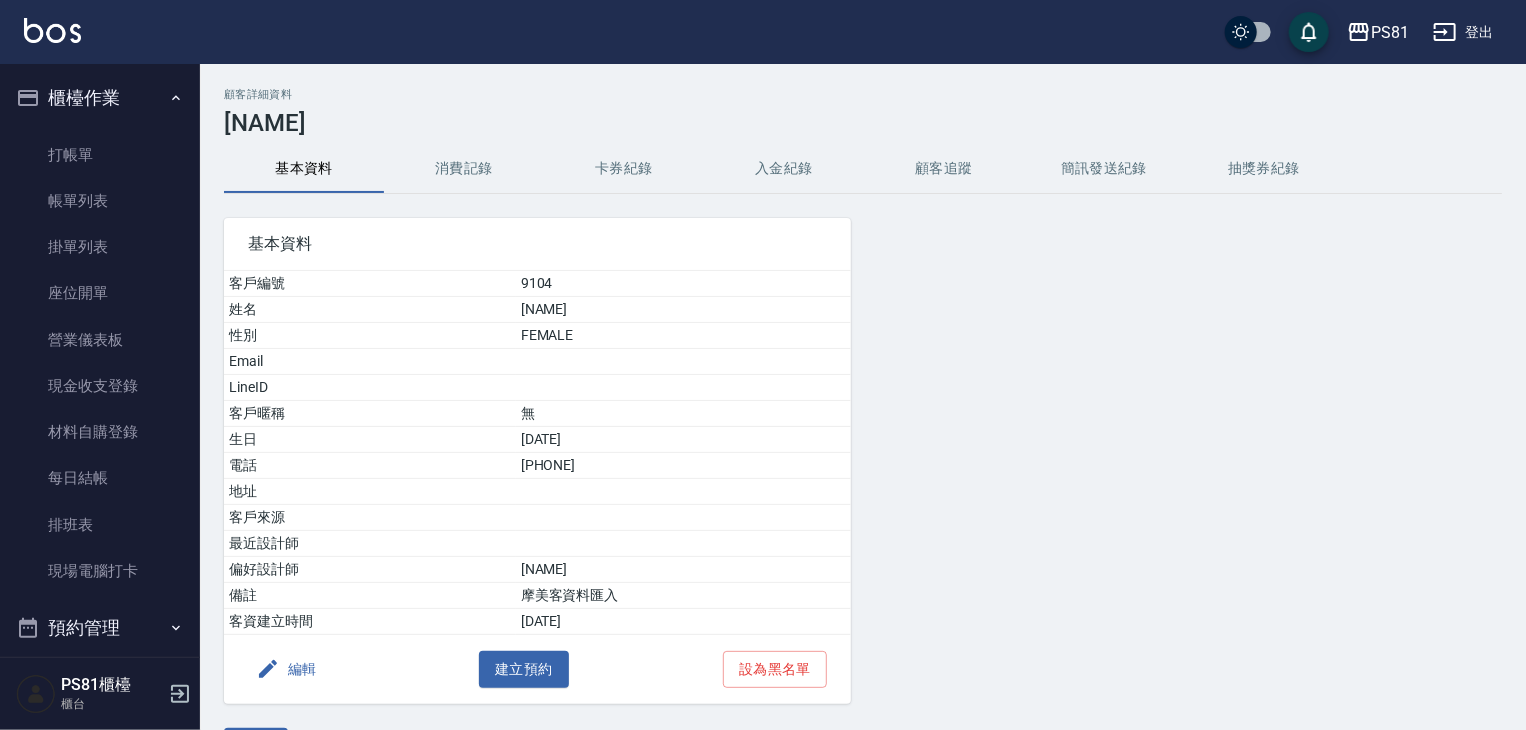 click on "櫃檯作業" at bounding box center (100, 98) 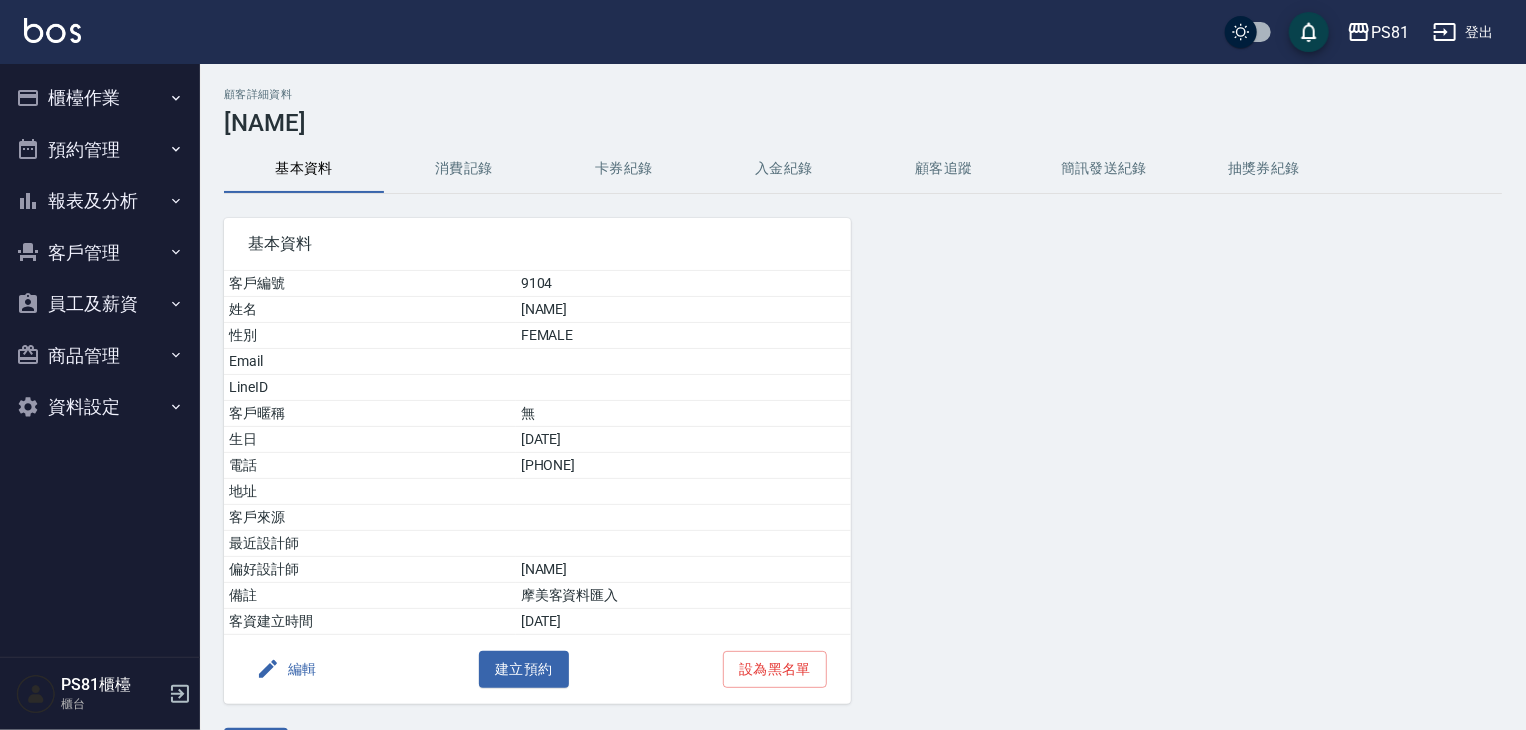 click on "櫃檯作業" at bounding box center [100, 98] 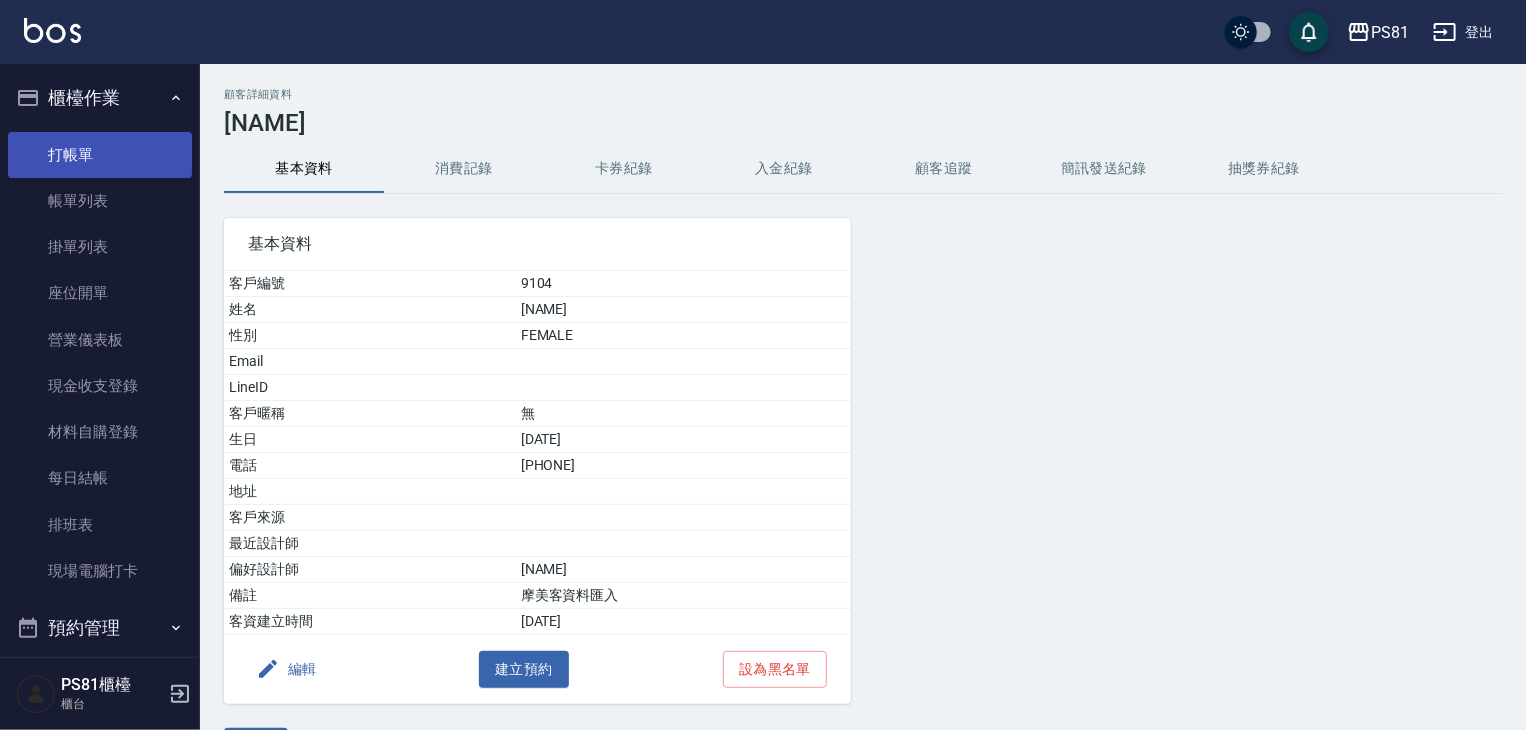 click on "打帳單" at bounding box center [100, 155] 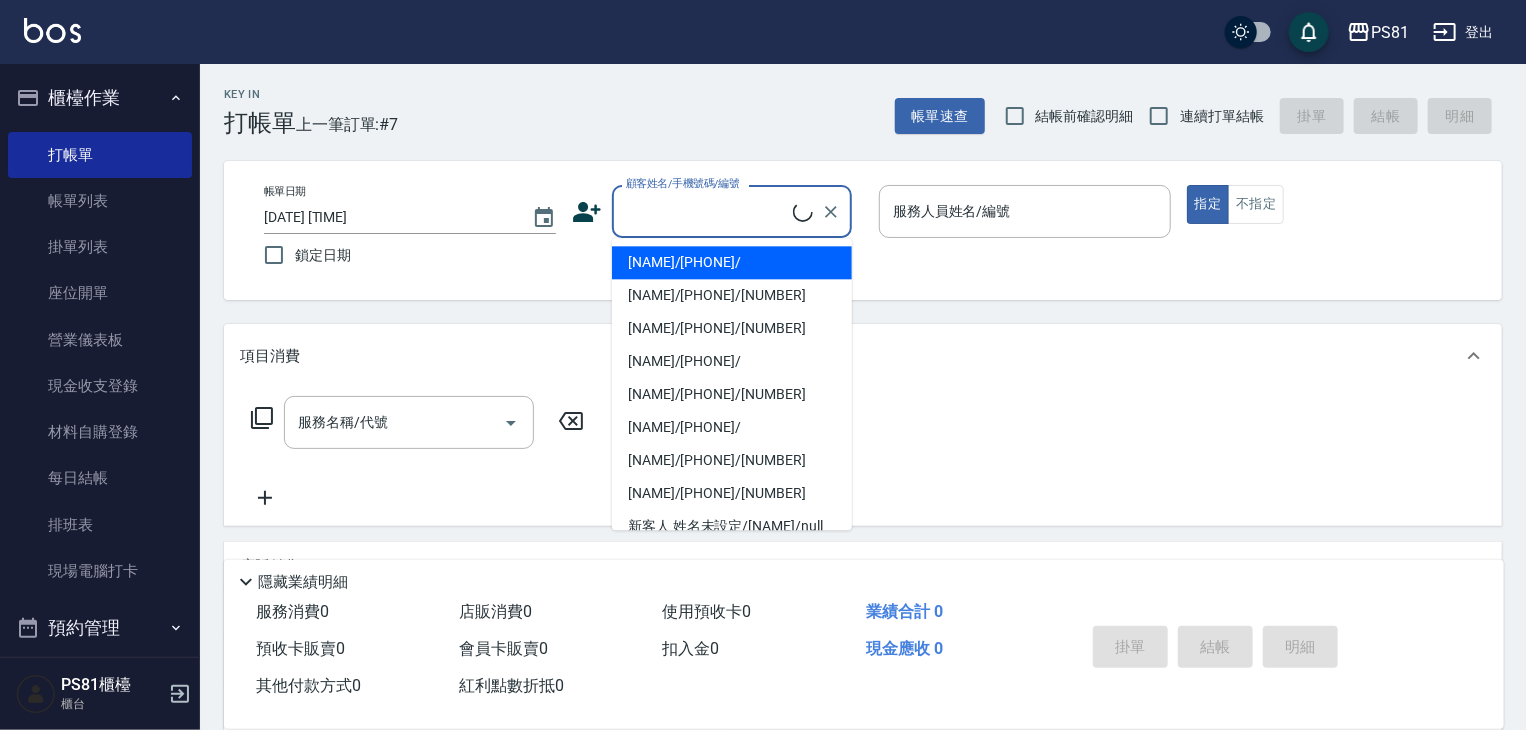 click on "顧客姓名/手機號碼/編號" at bounding box center (707, 211) 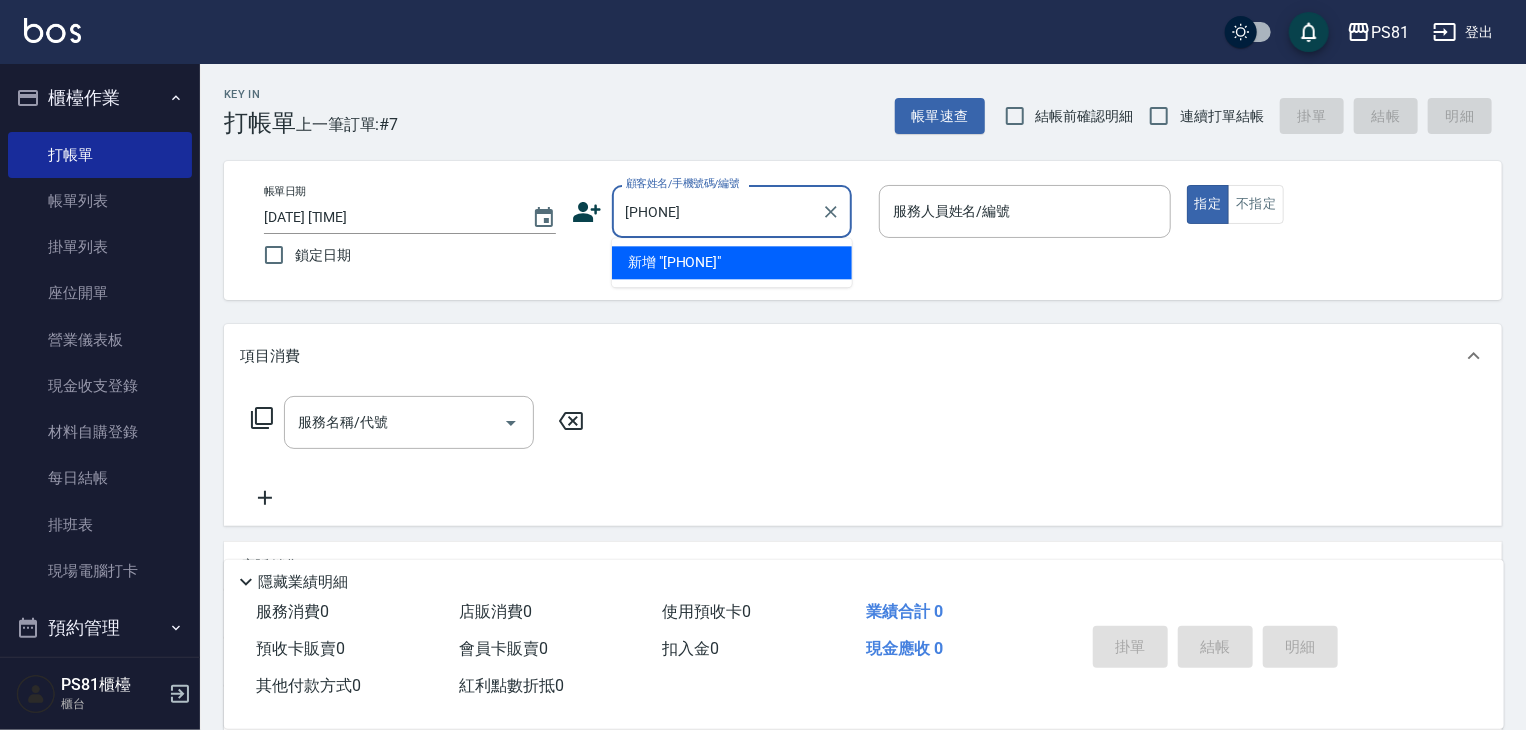 type on "0920811" 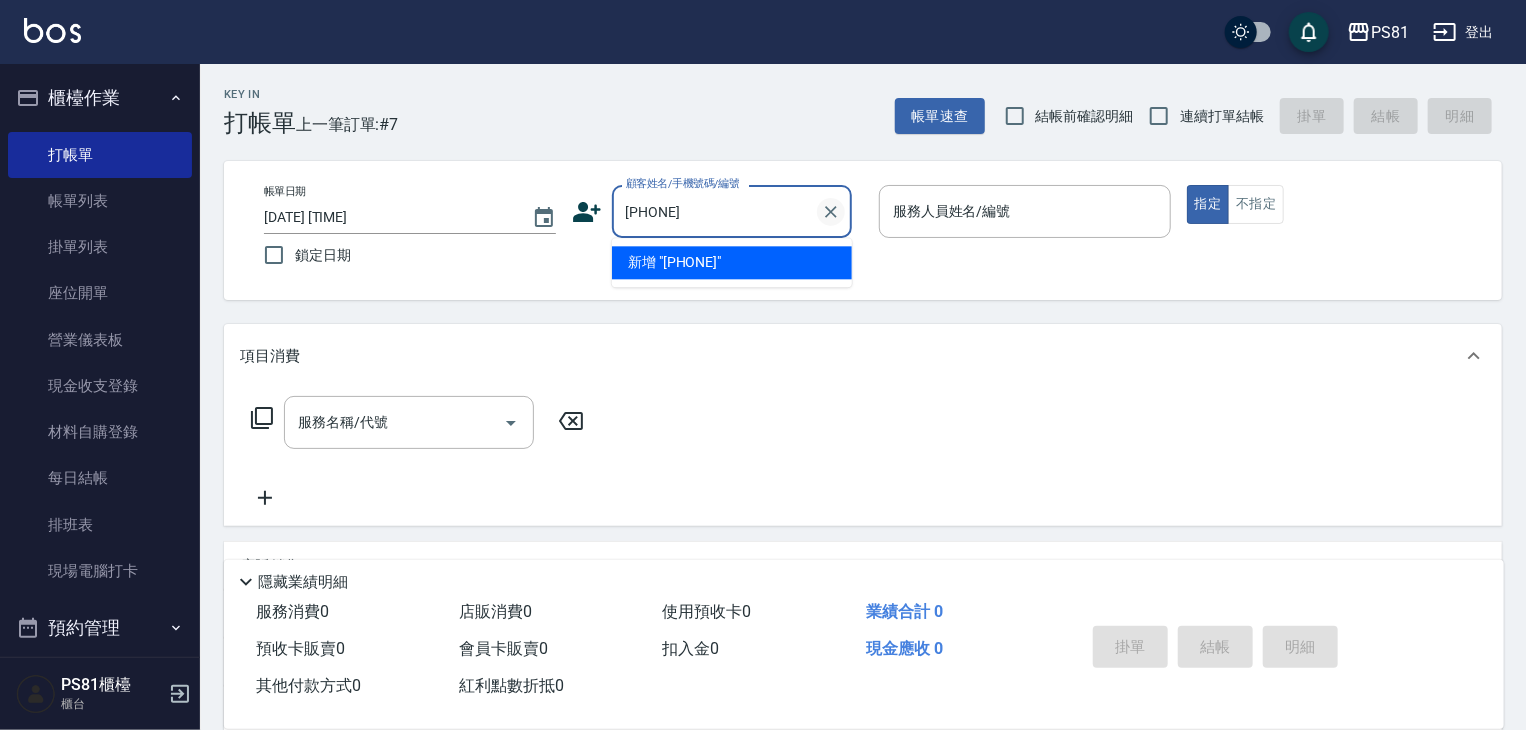 click 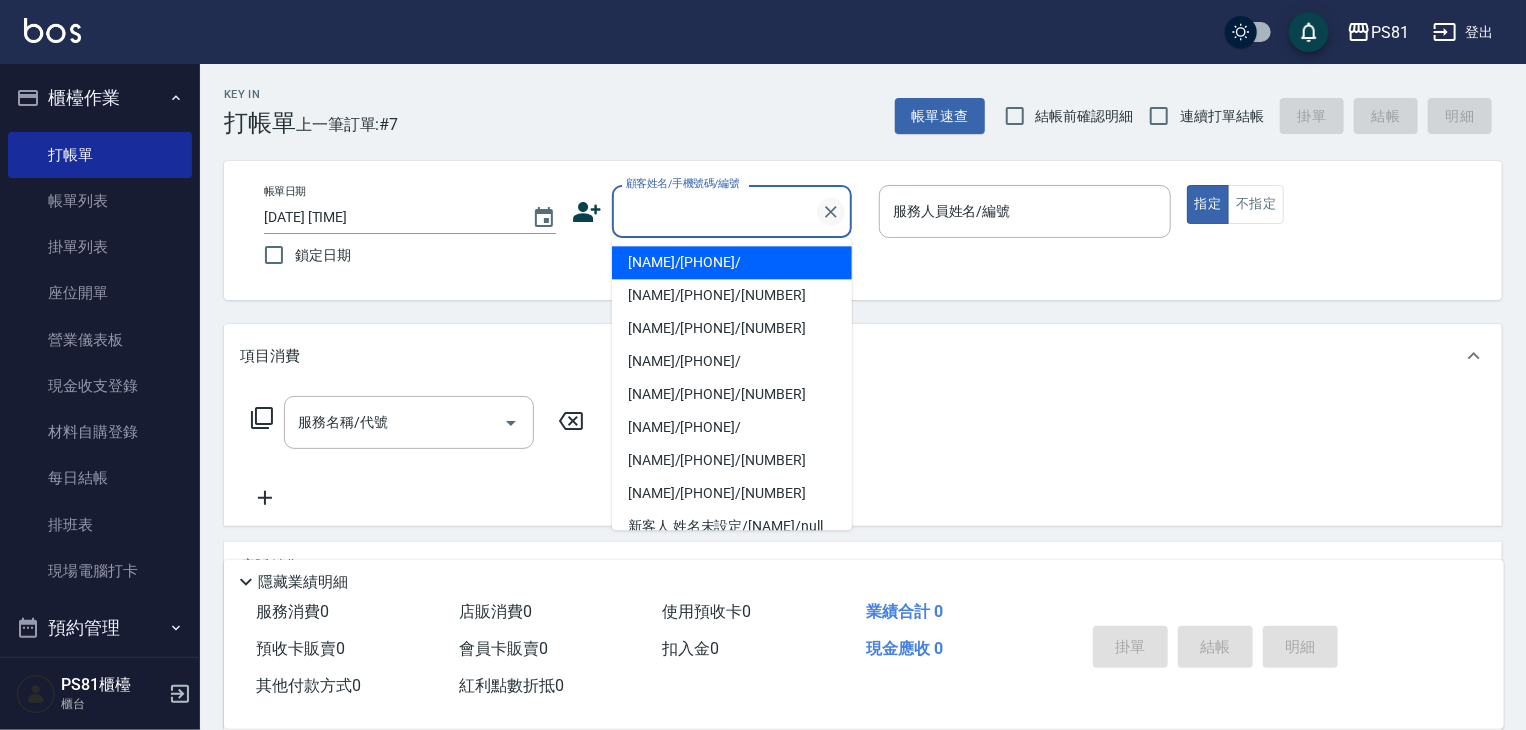 click 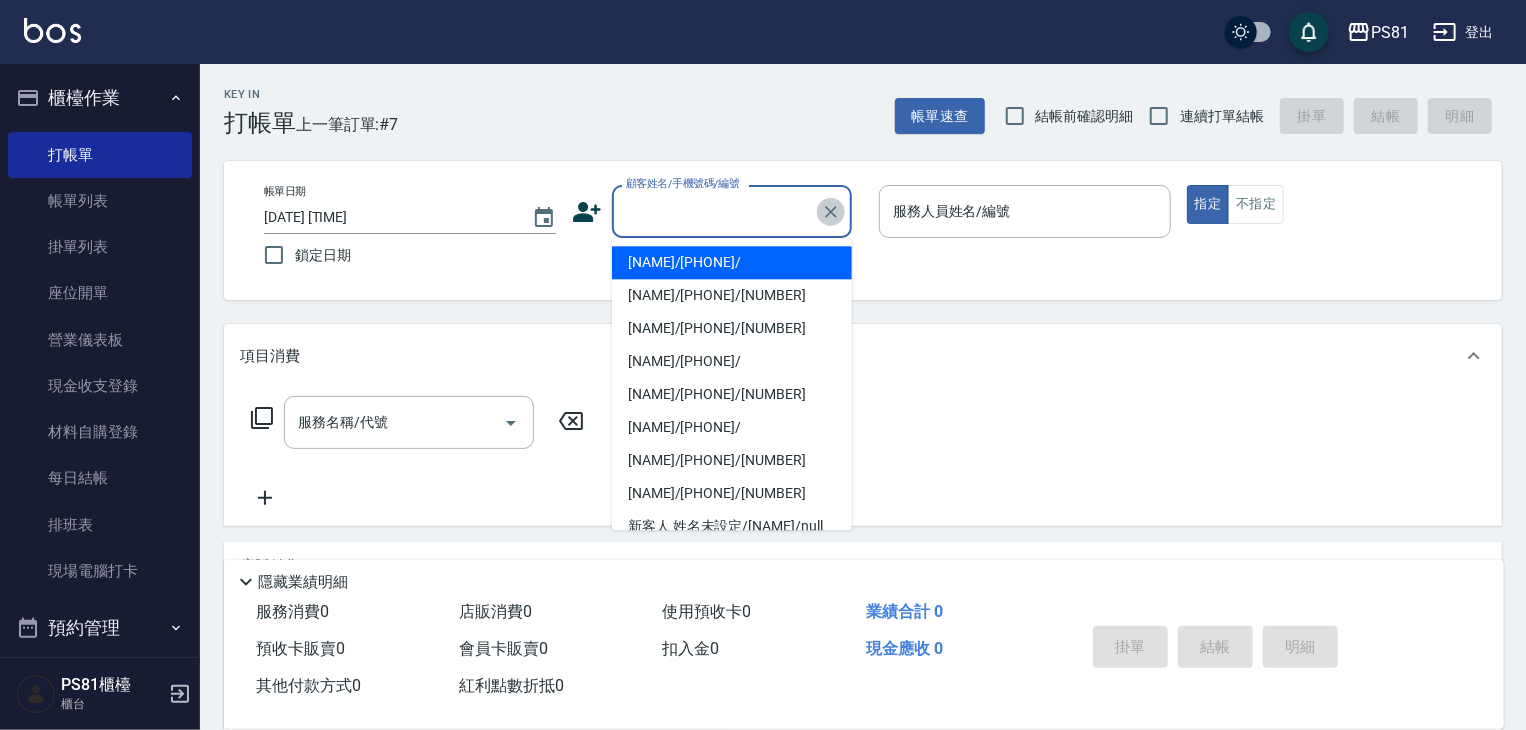 click 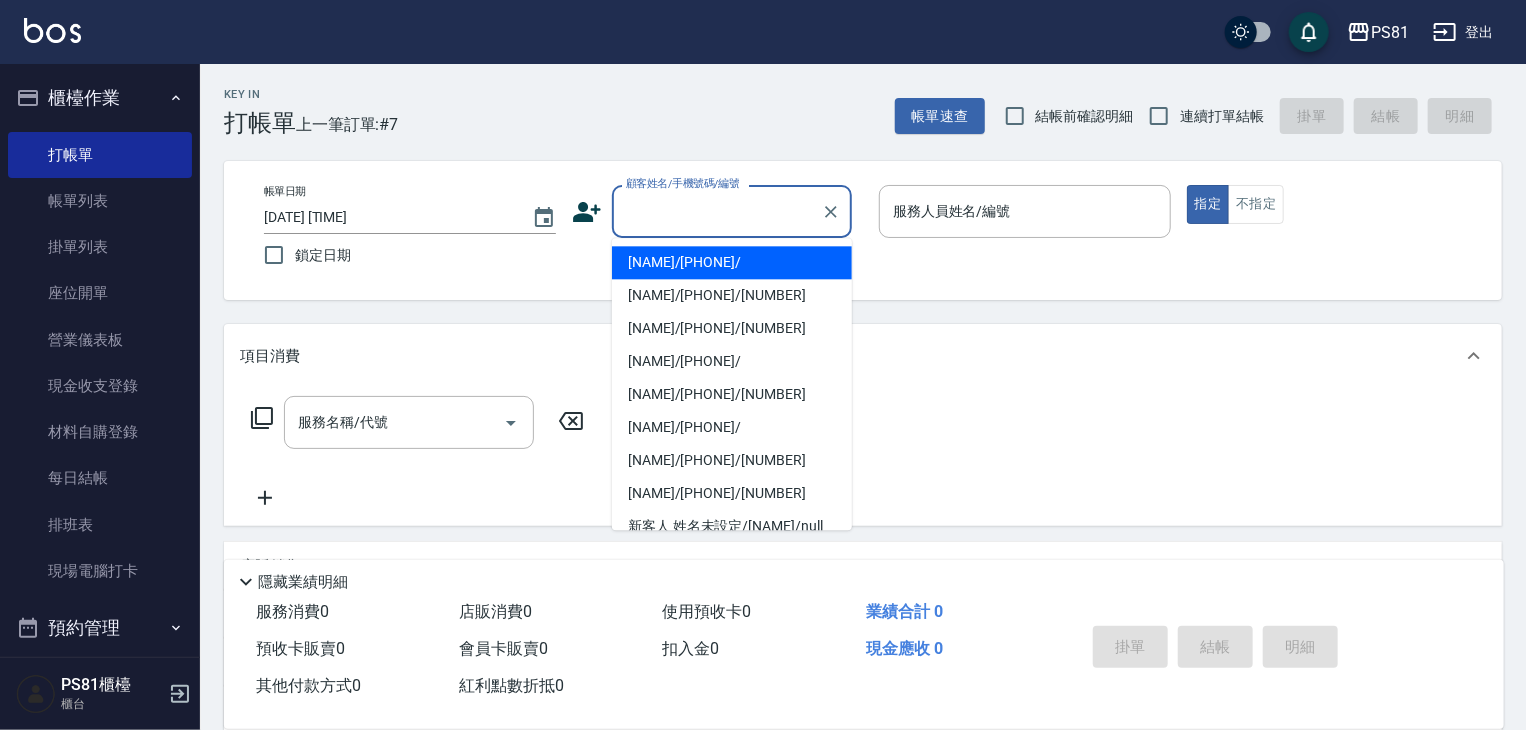 drag, startPoint x: 1111, startPoint y: 142, endPoint x: 1156, endPoint y: 145, distance: 45.099888 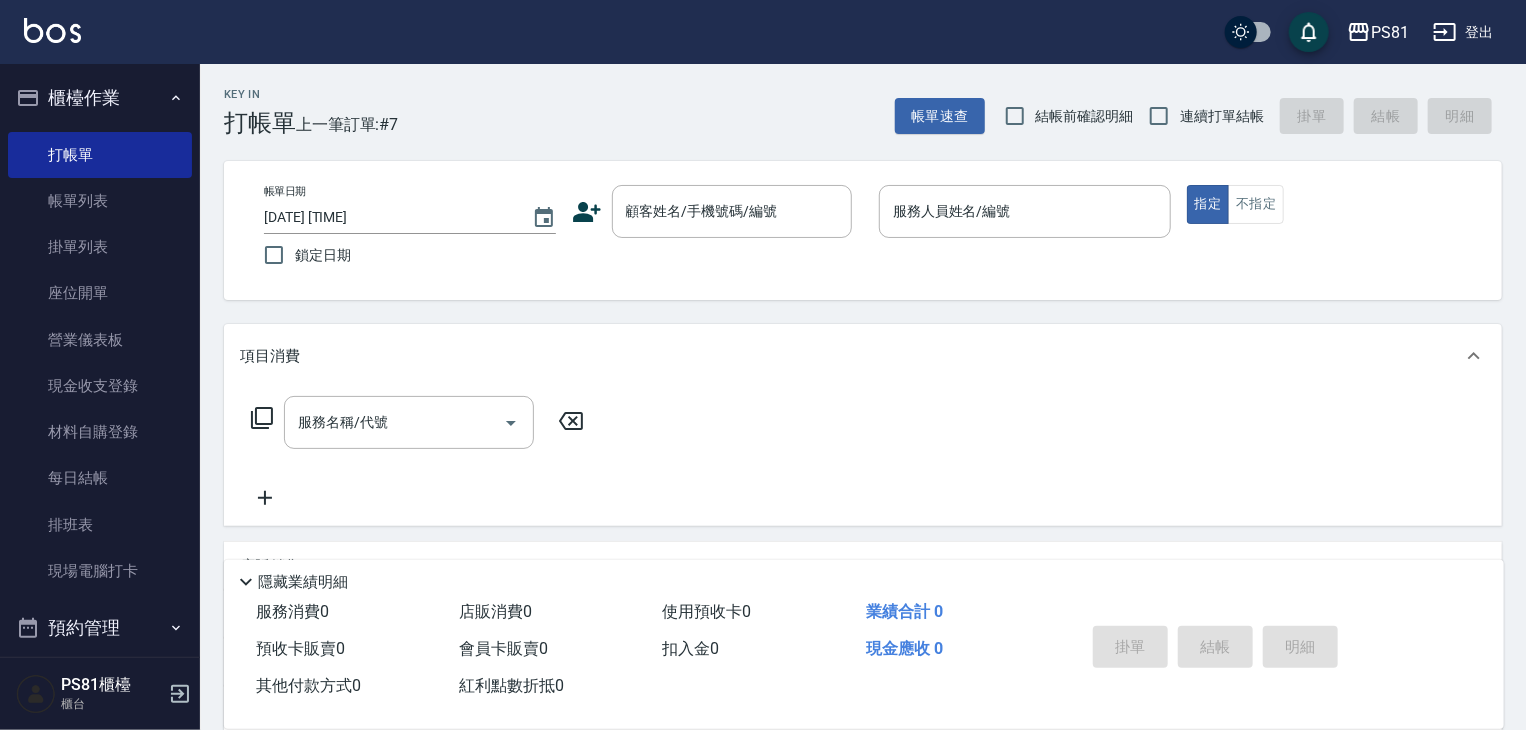 click on "連續打單結帳" at bounding box center (1222, 116) 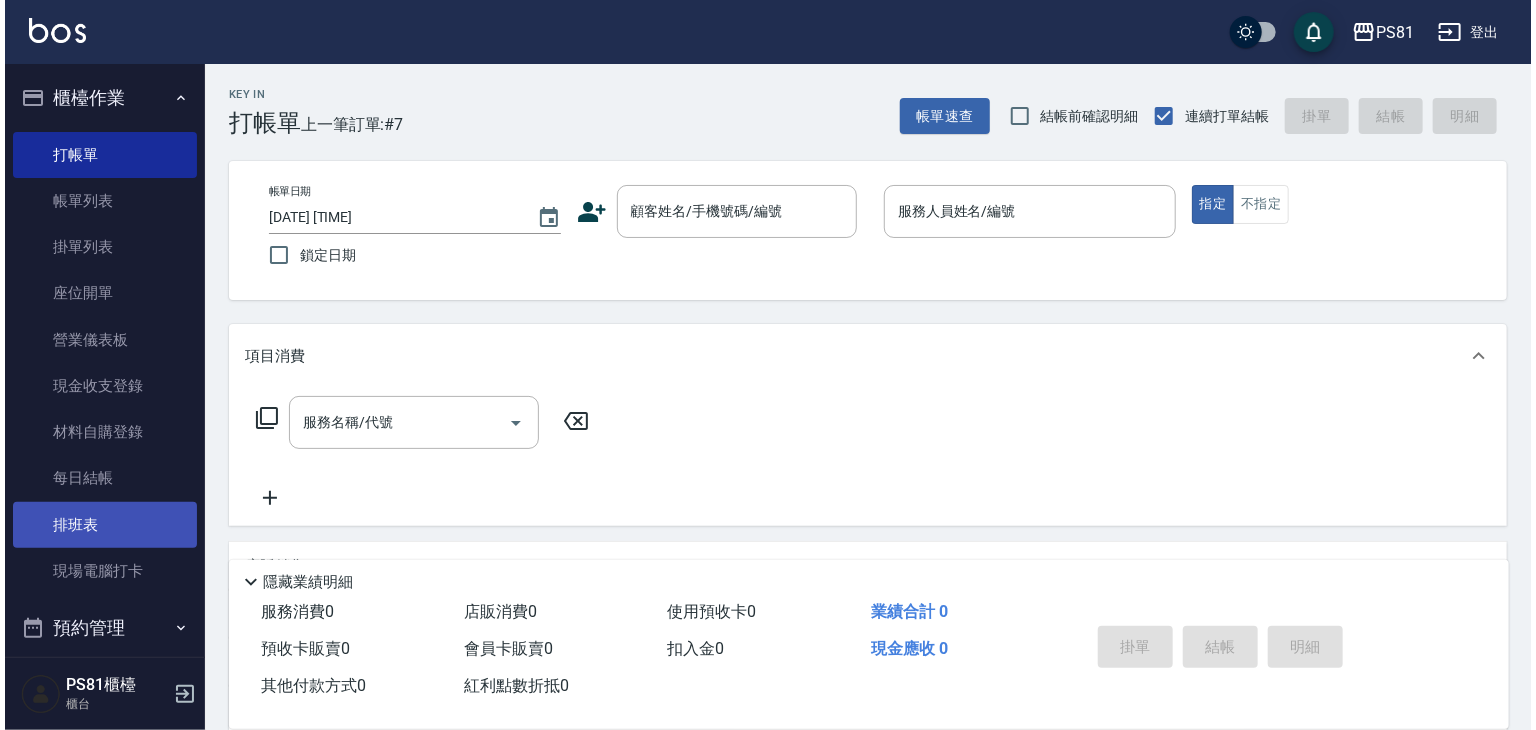 scroll, scrollTop: 278, scrollLeft: 0, axis: vertical 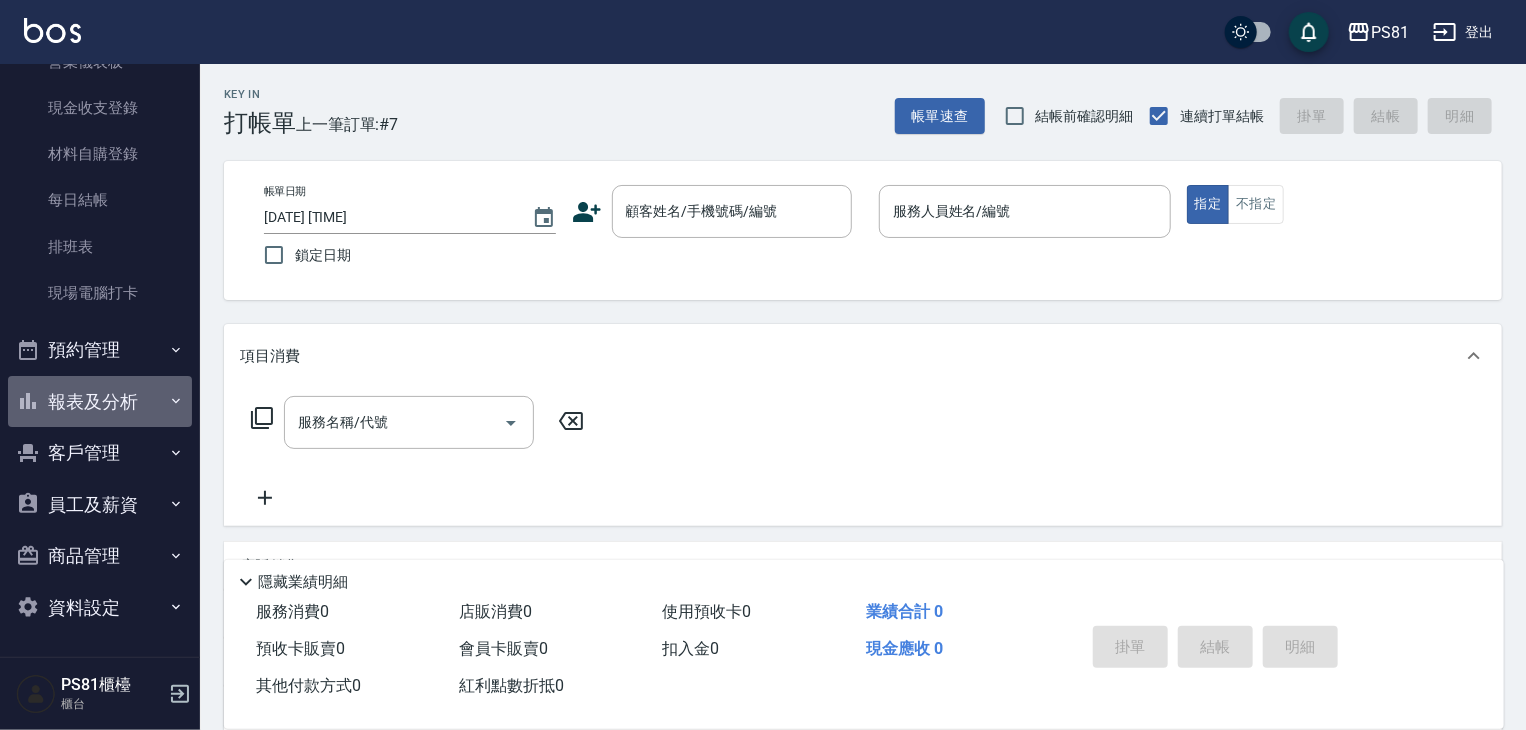 click 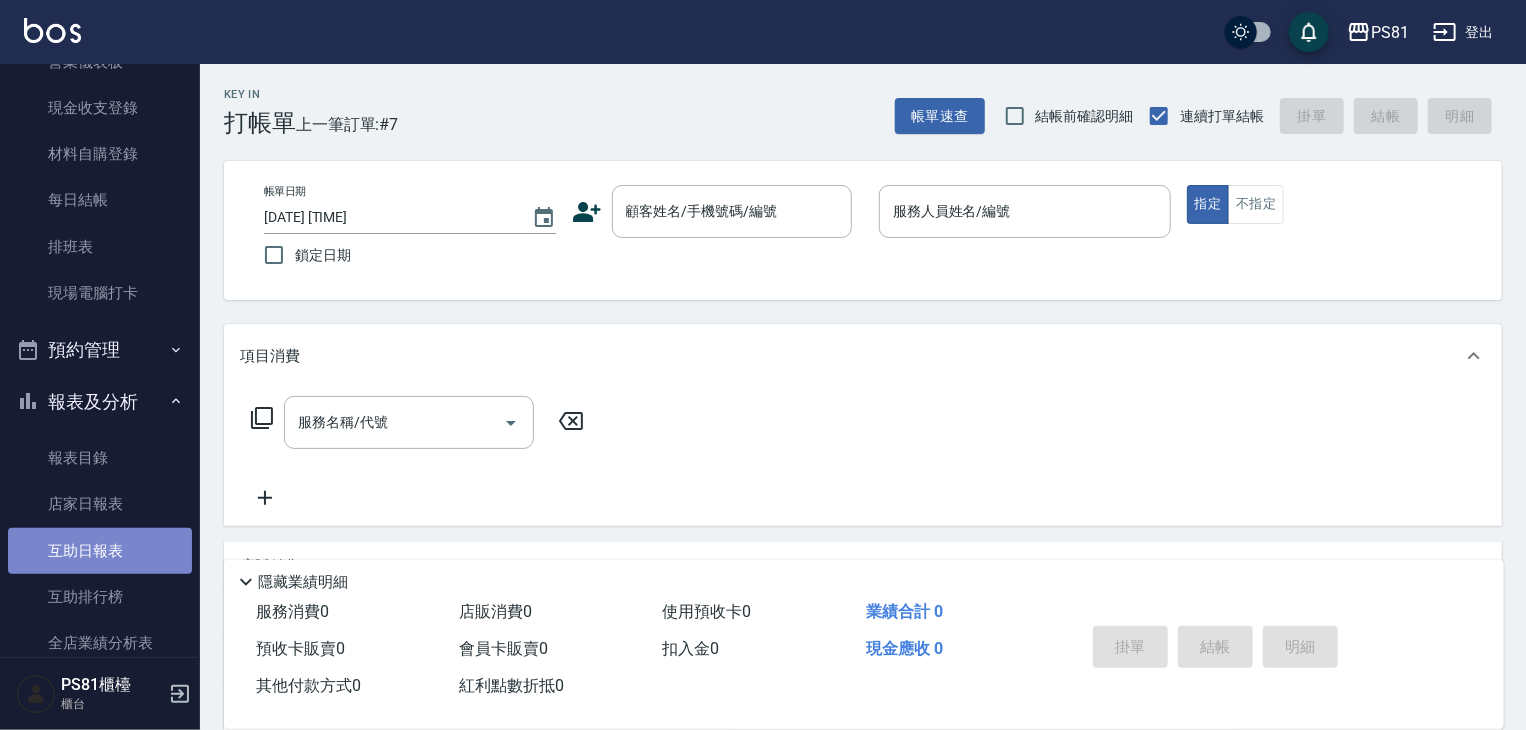 click on "互助日報表" at bounding box center (100, 551) 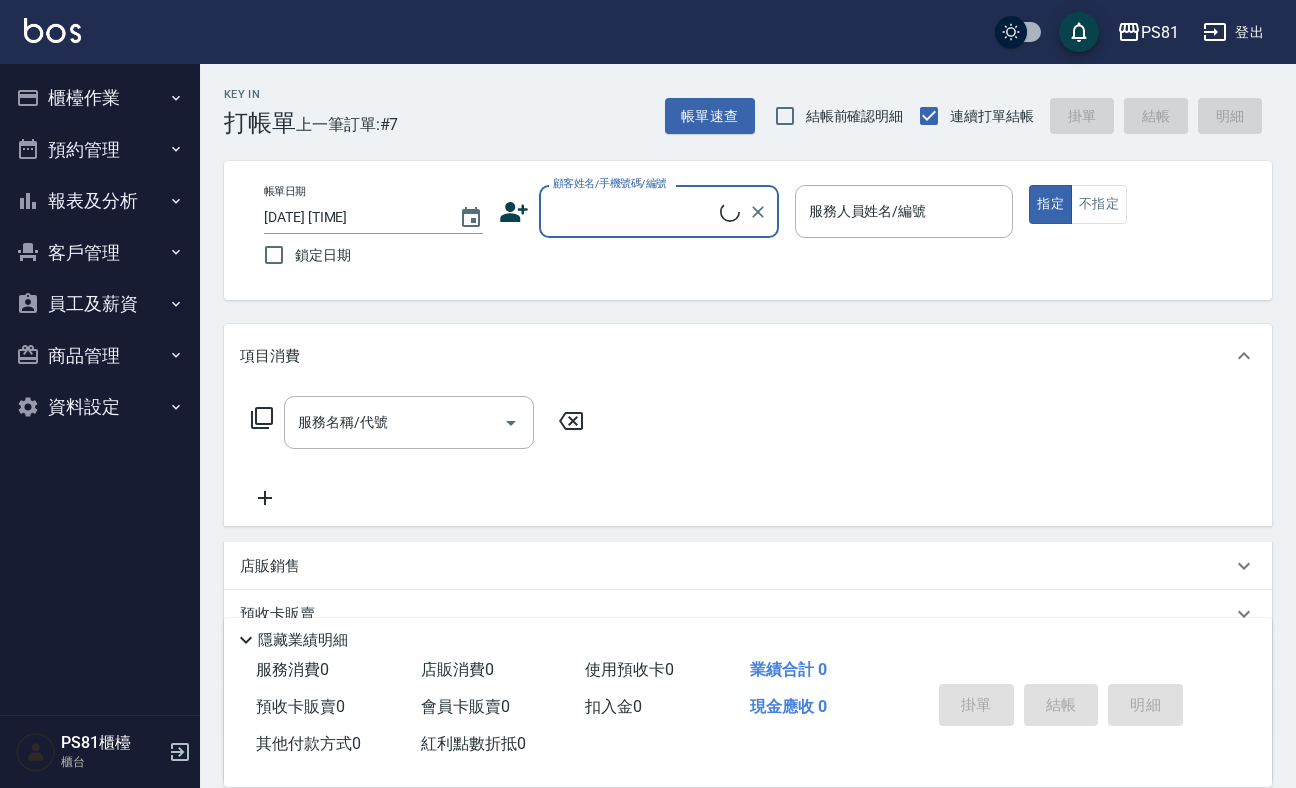 scroll, scrollTop: 0, scrollLeft: 0, axis: both 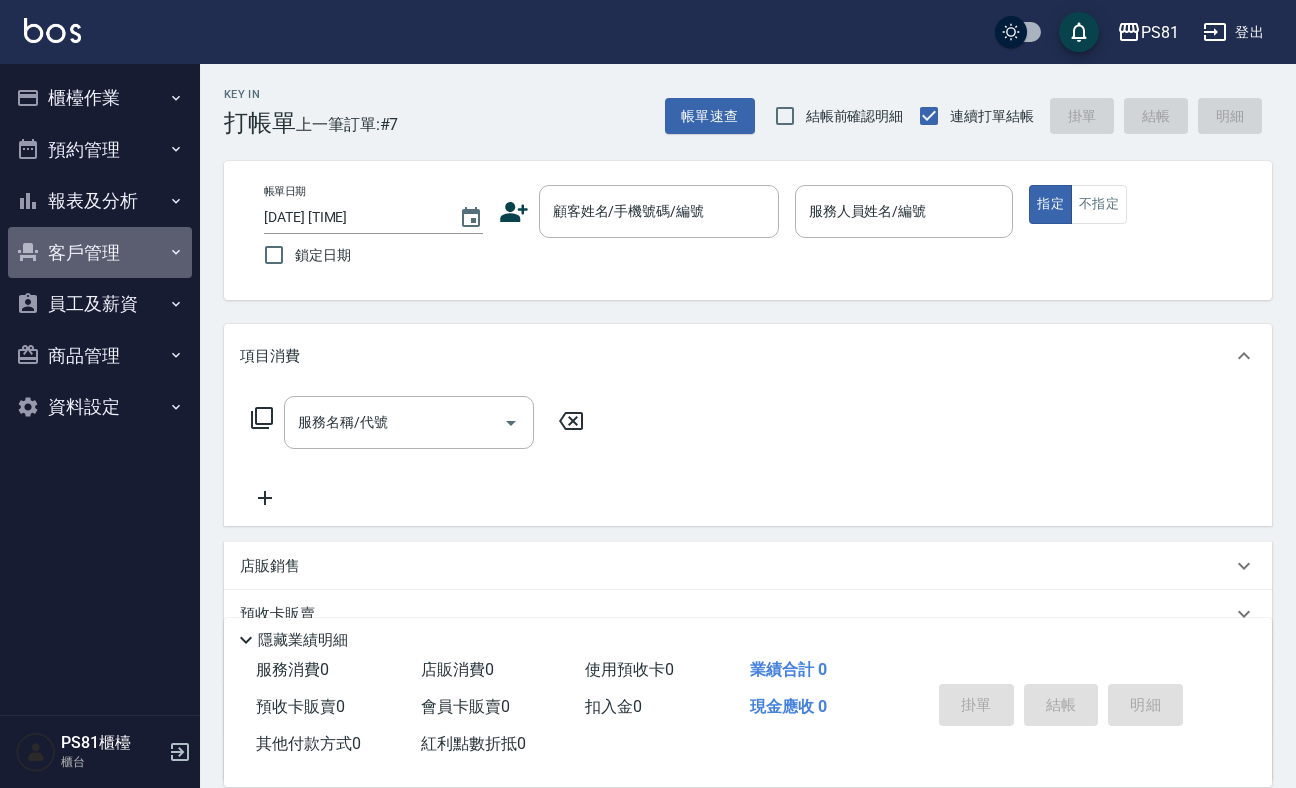 click on "客戶管理" at bounding box center [100, 253] 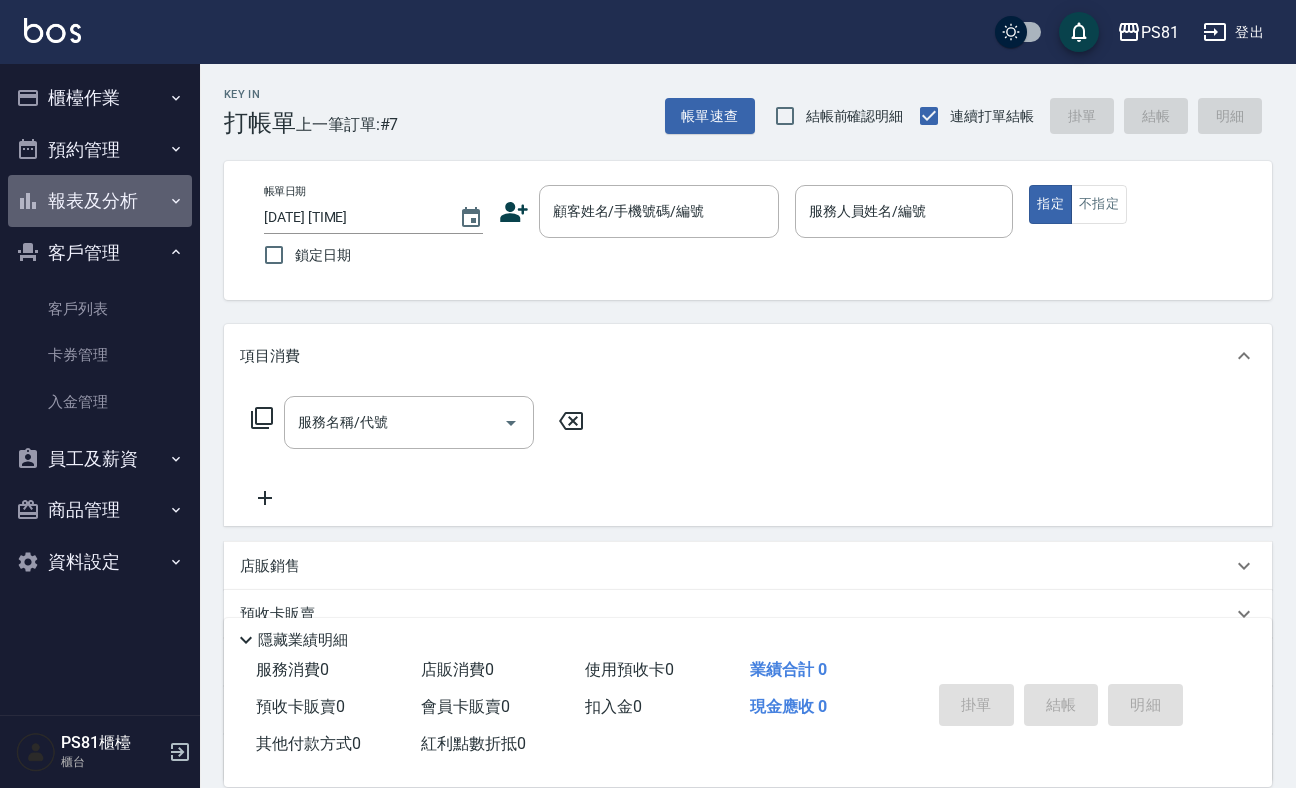 click on "報表及分析" at bounding box center [100, 201] 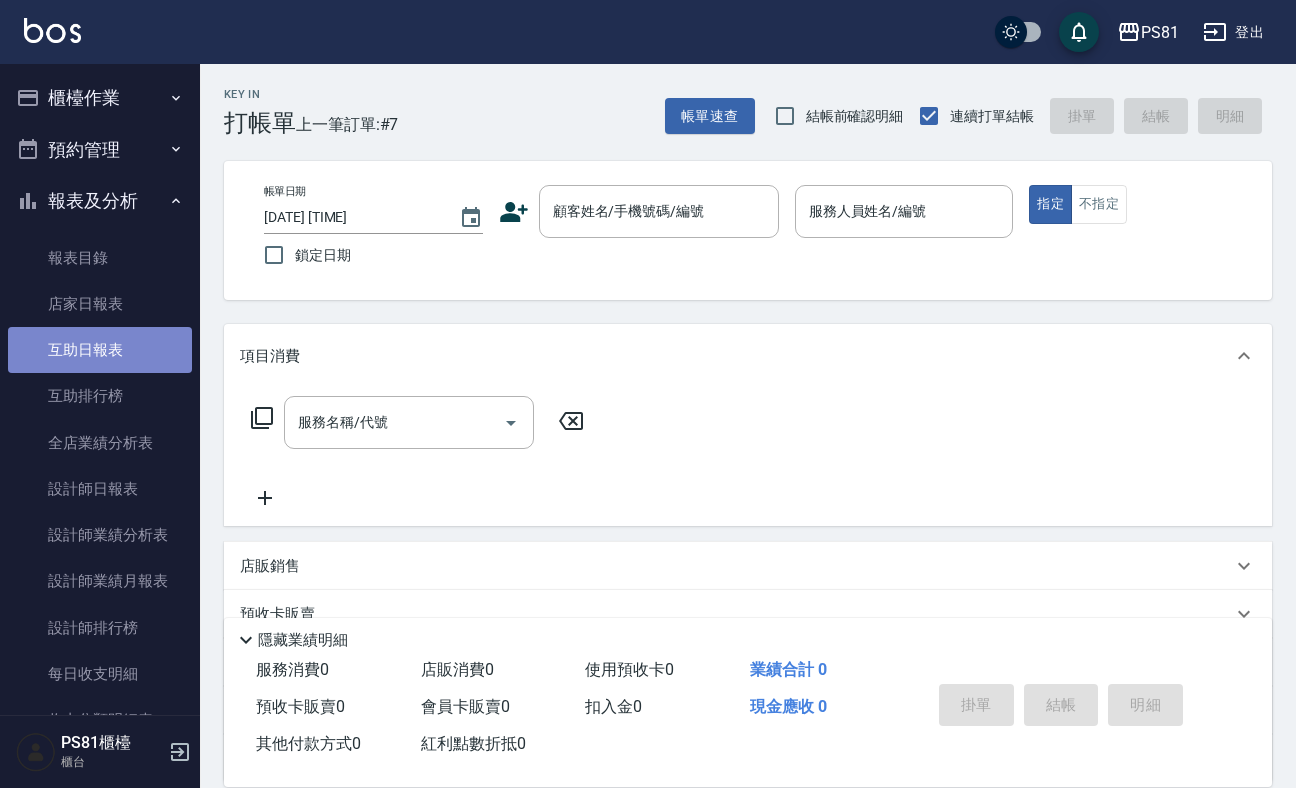 click on "互助日報表" at bounding box center [100, 350] 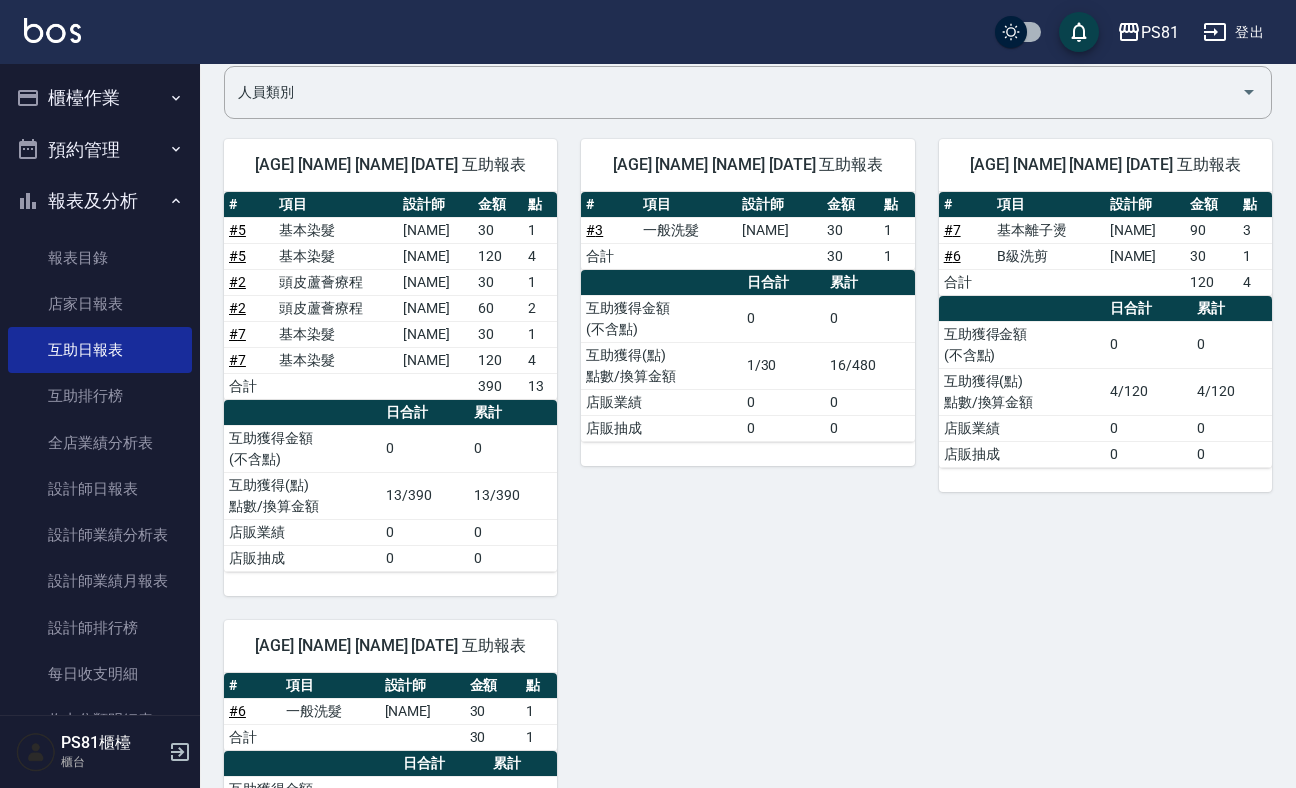 scroll, scrollTop: 134, scrollLeft: 0, axis: vertical 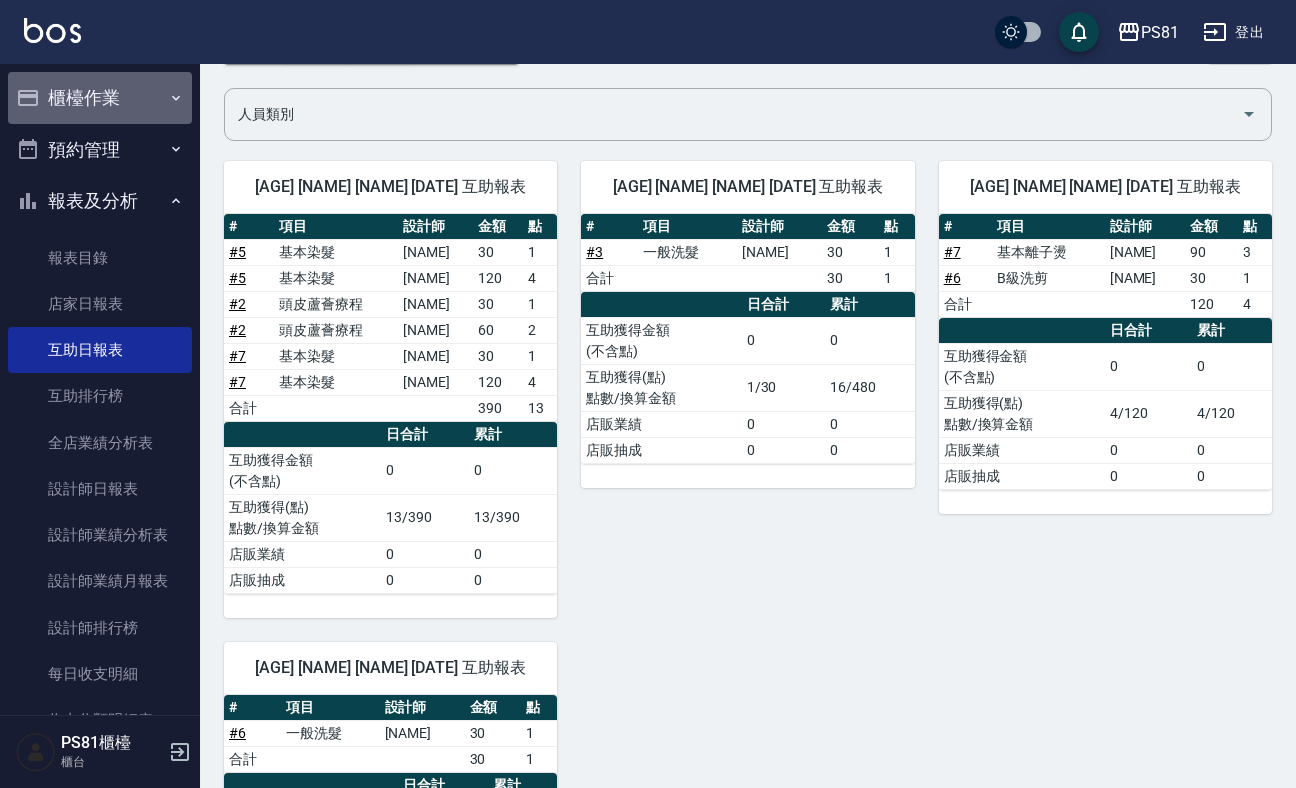 drag, startPoint x: 148, startPoint y: 93, endPoint x: 128, endPoint y: 87, distance: 20.880613 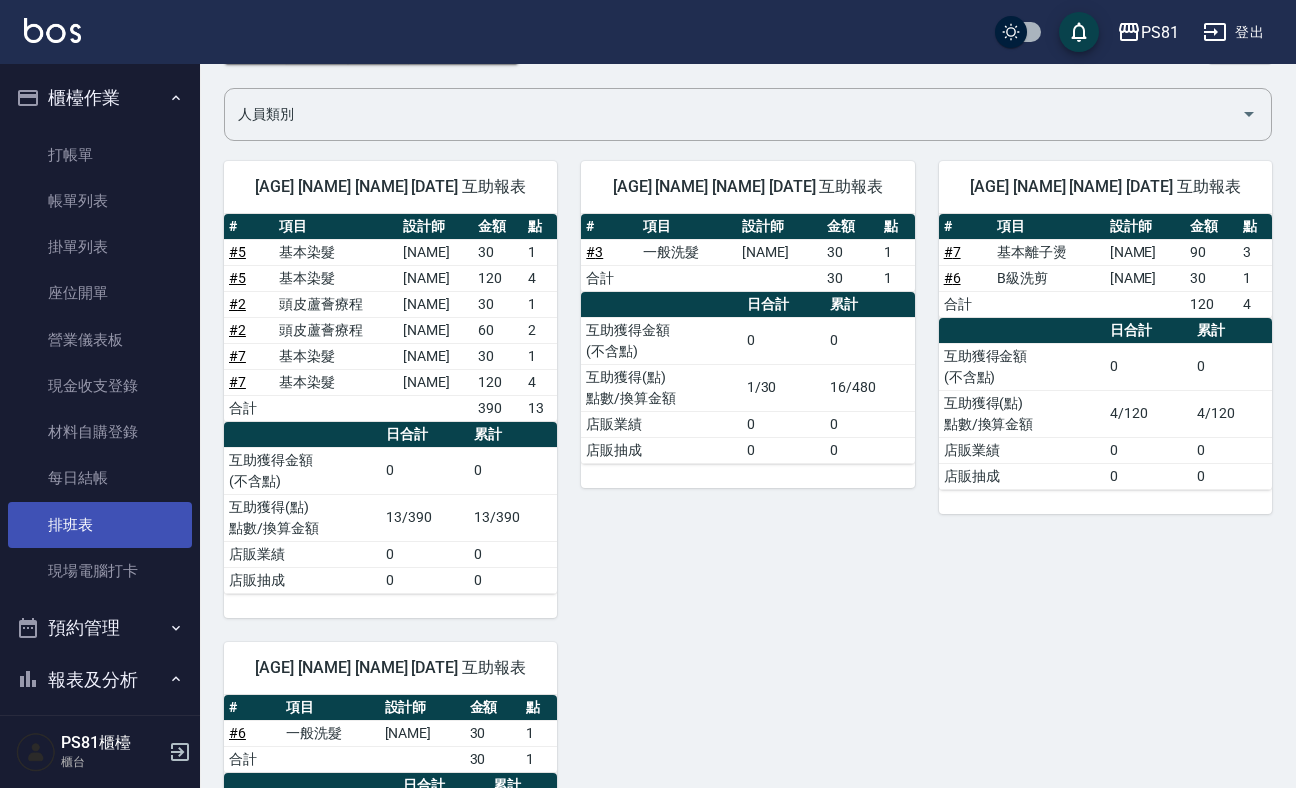 click on "排班表" at bounding box center (100, 525) 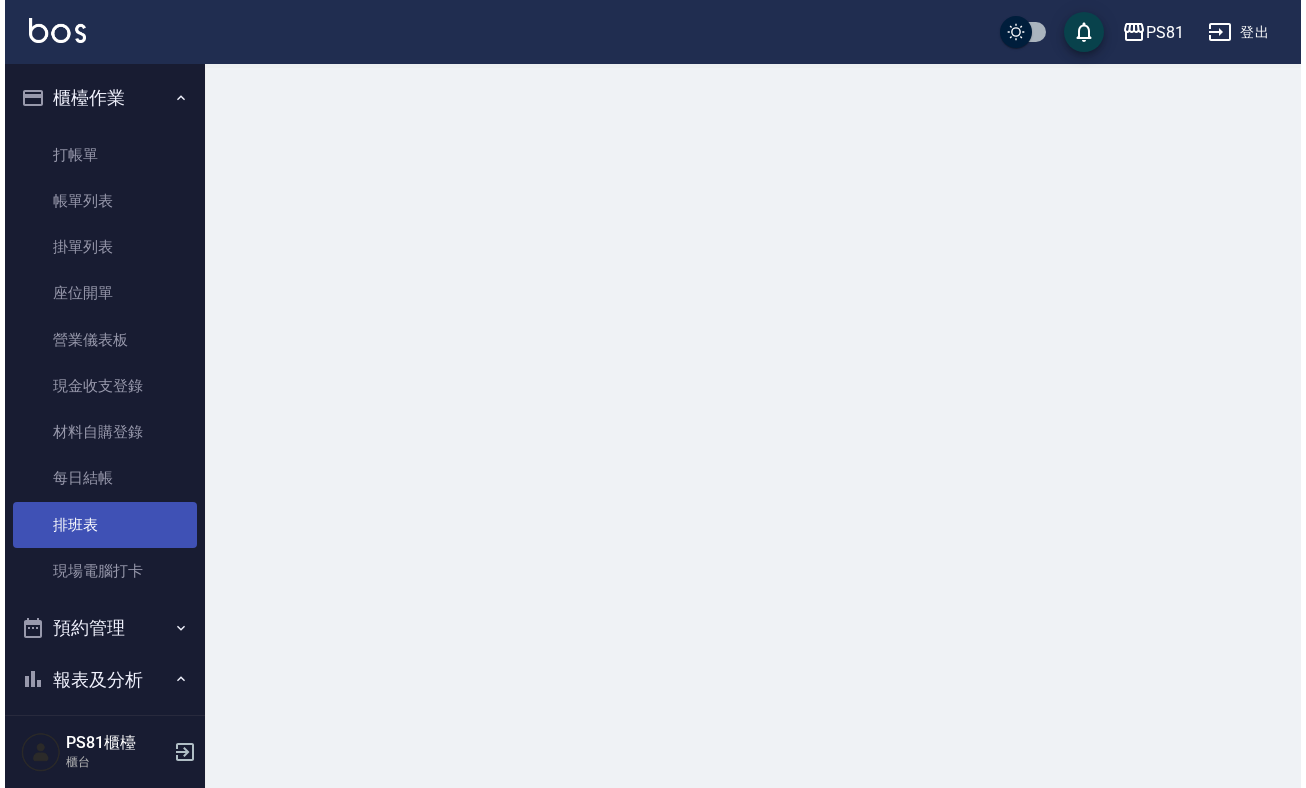 scroll, scrollTop: 0, scrollLeft: 0, axis: both 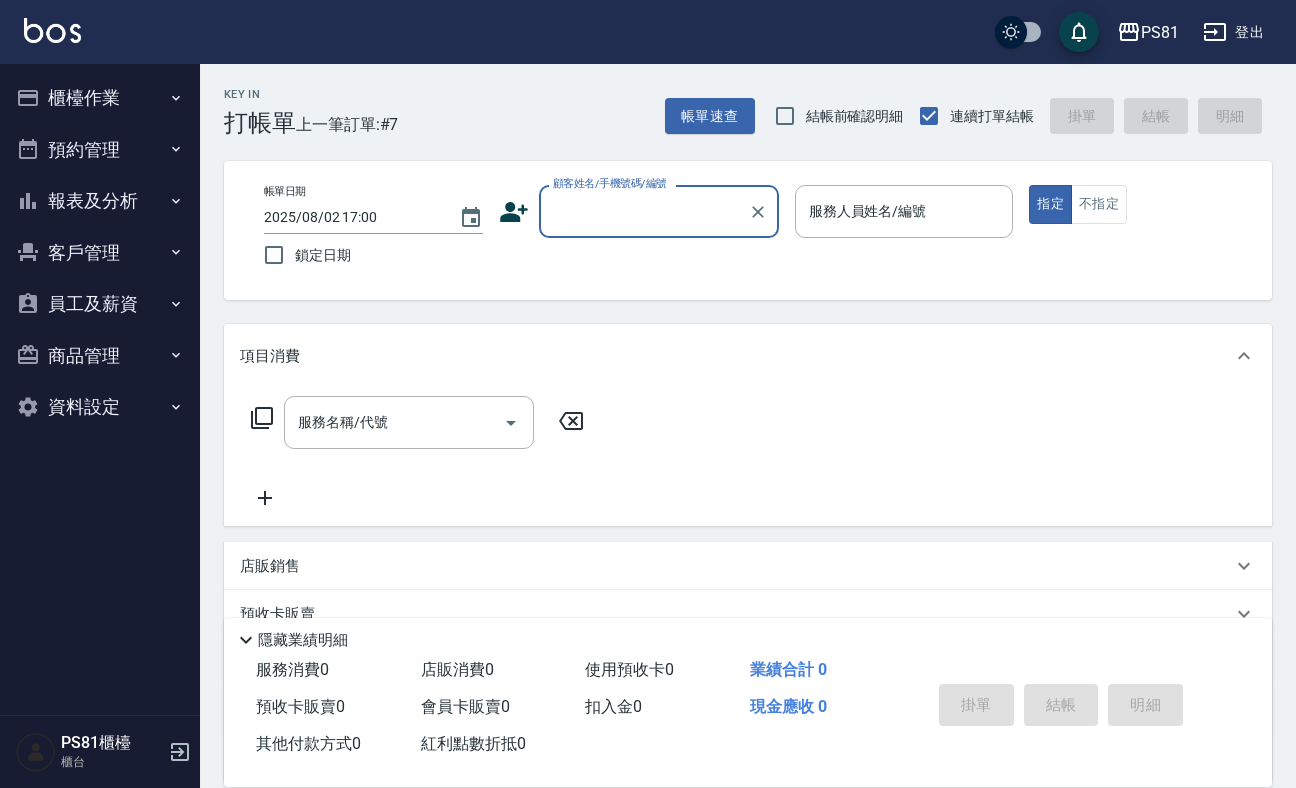 click on "櫃檯作業" at bounding box center [100, 98] 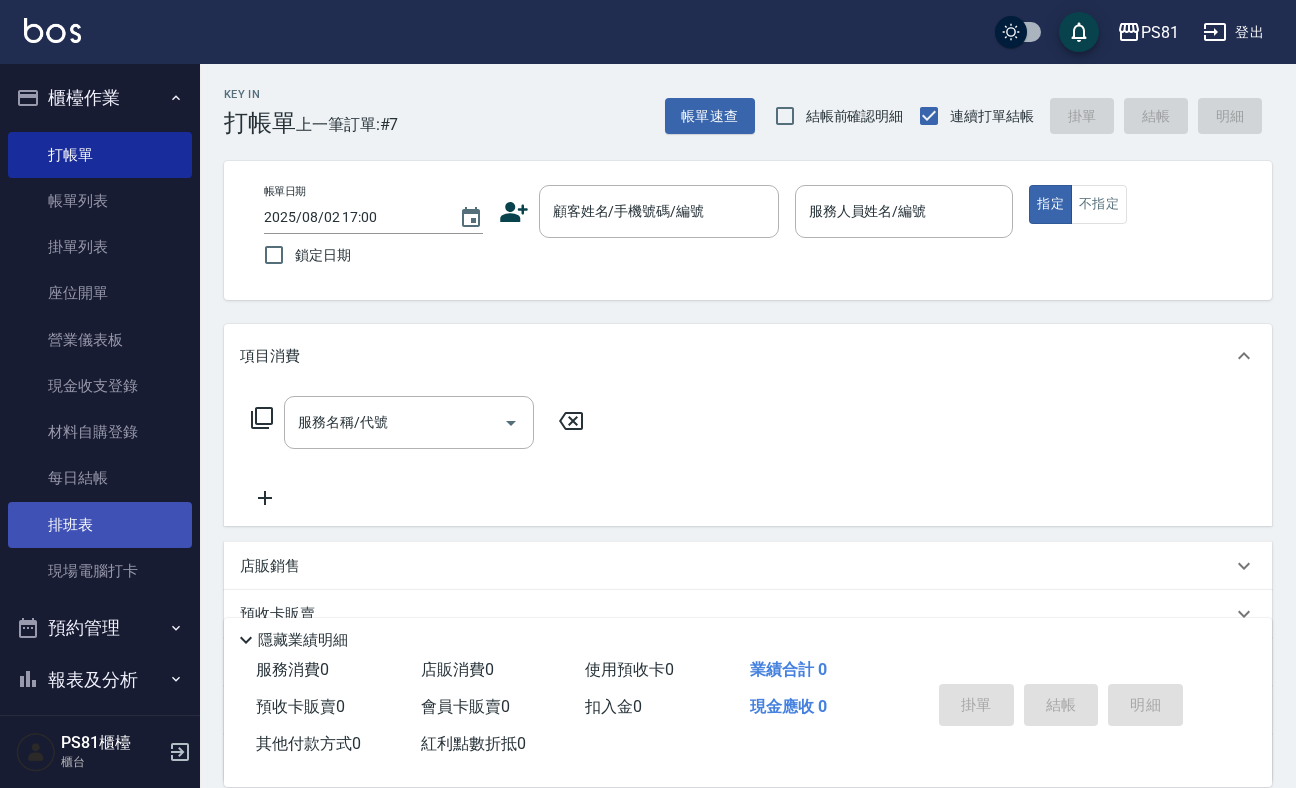 click on "排班表" at bounding box center (100, 525) 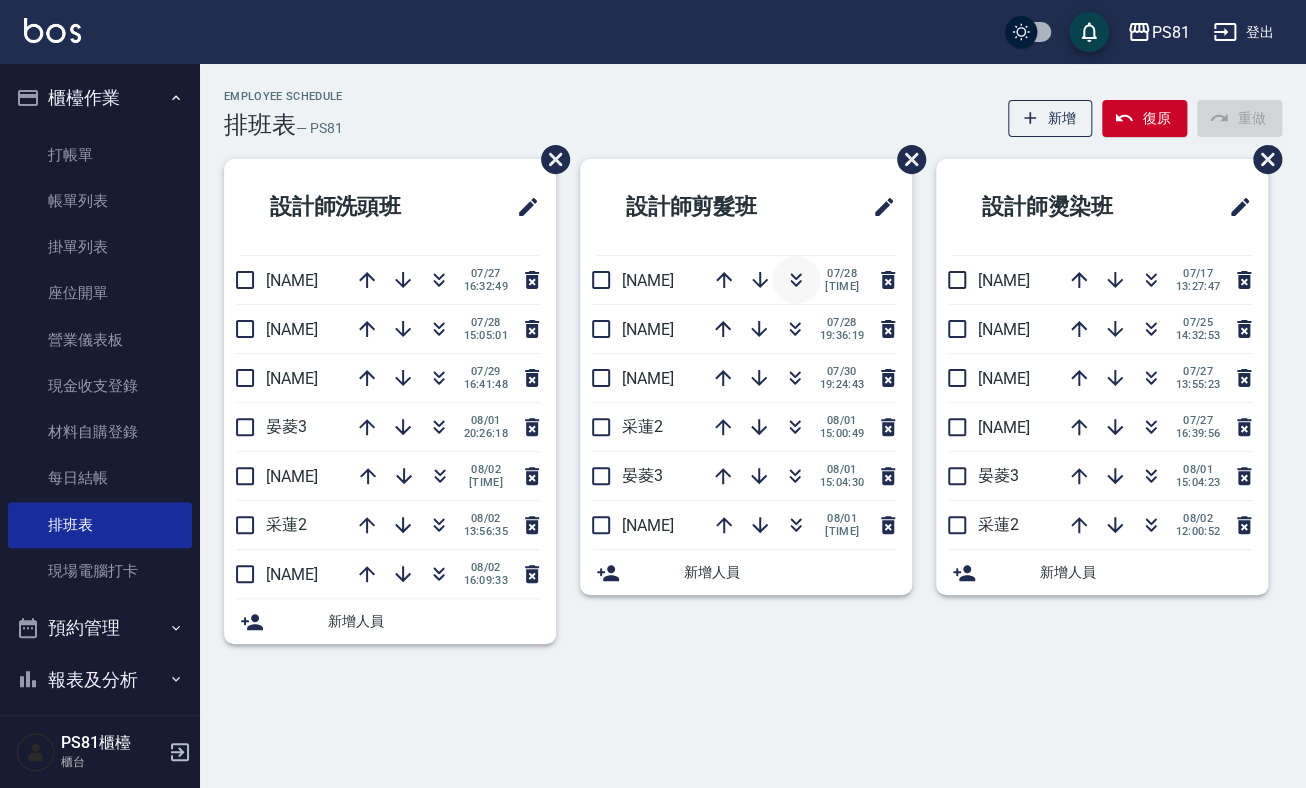 click 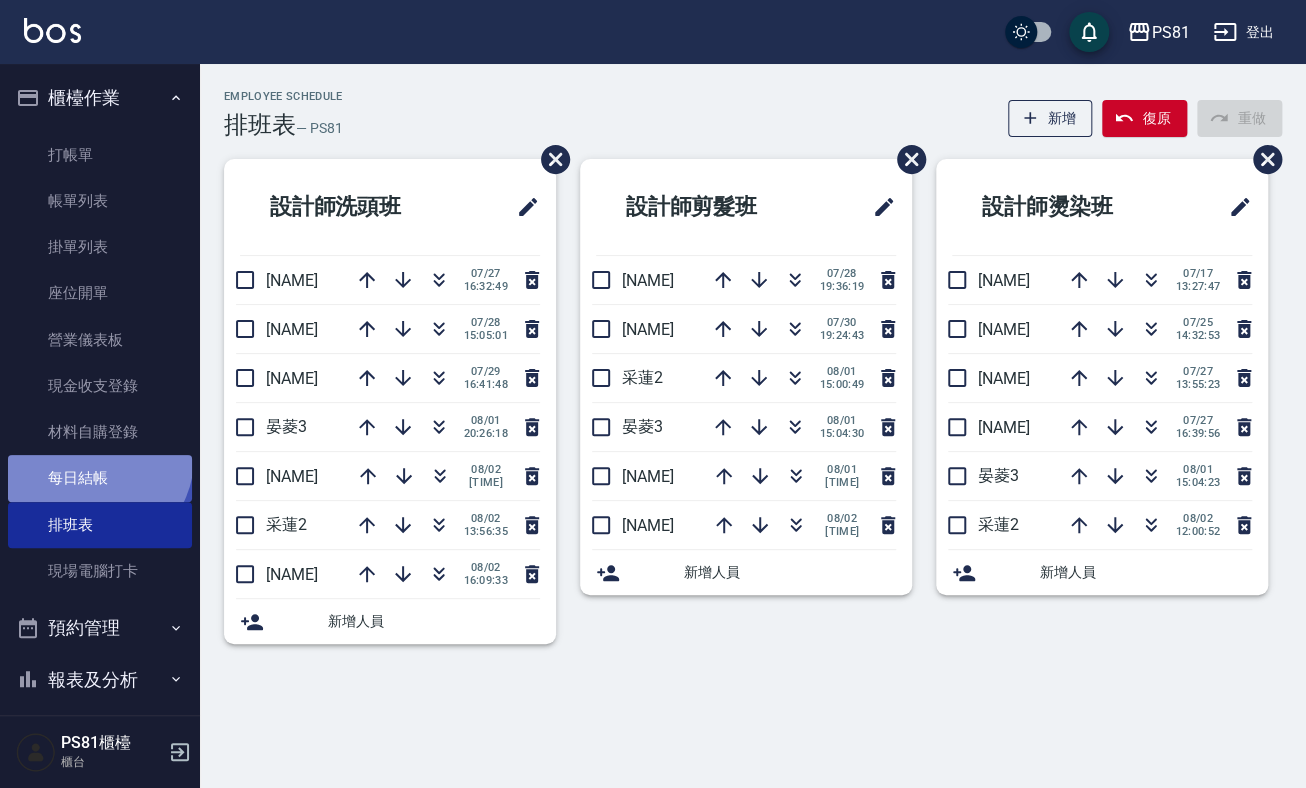 click on "每日結帳" at bounding box center (100, 478) 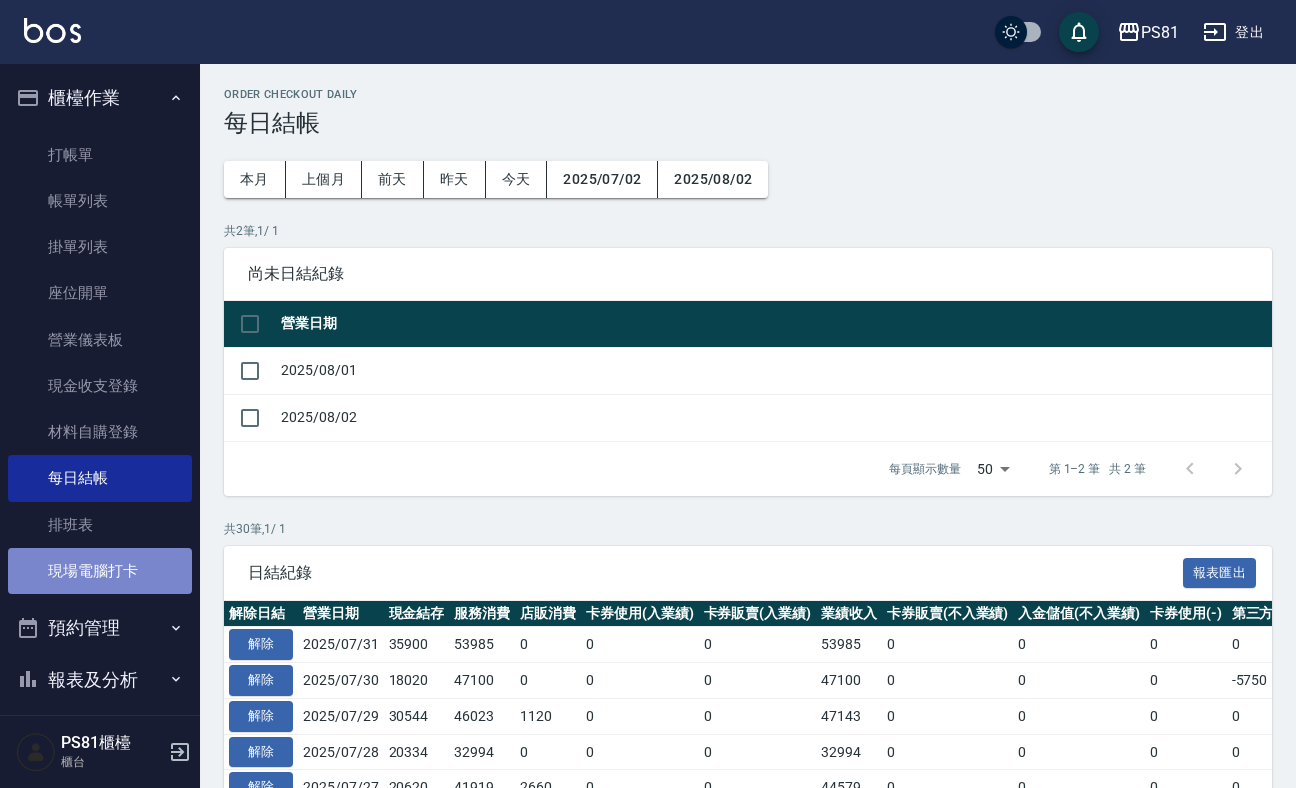 click on "現場電腦打卡" at bounding box center (100, 571) 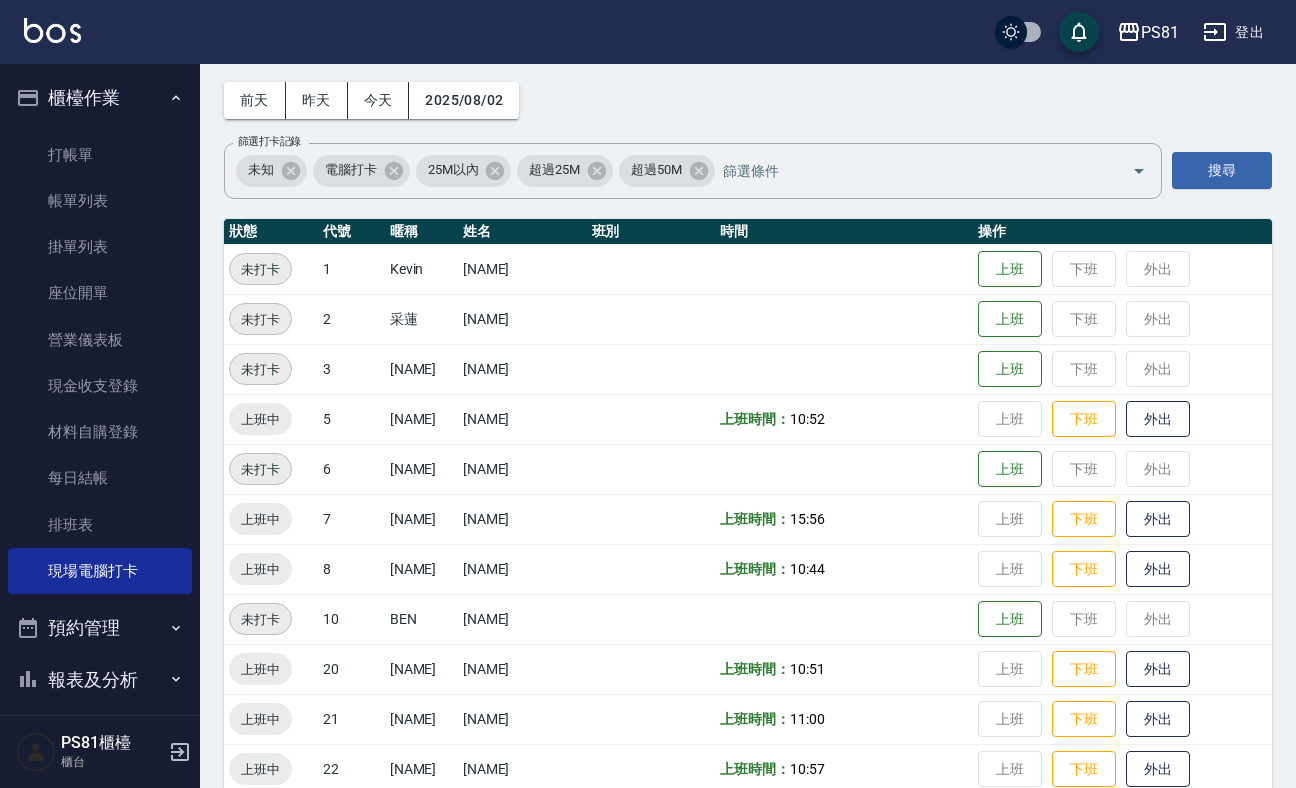 scroll, scrollTop: 200, scrollLeft: 0, axis: vertical 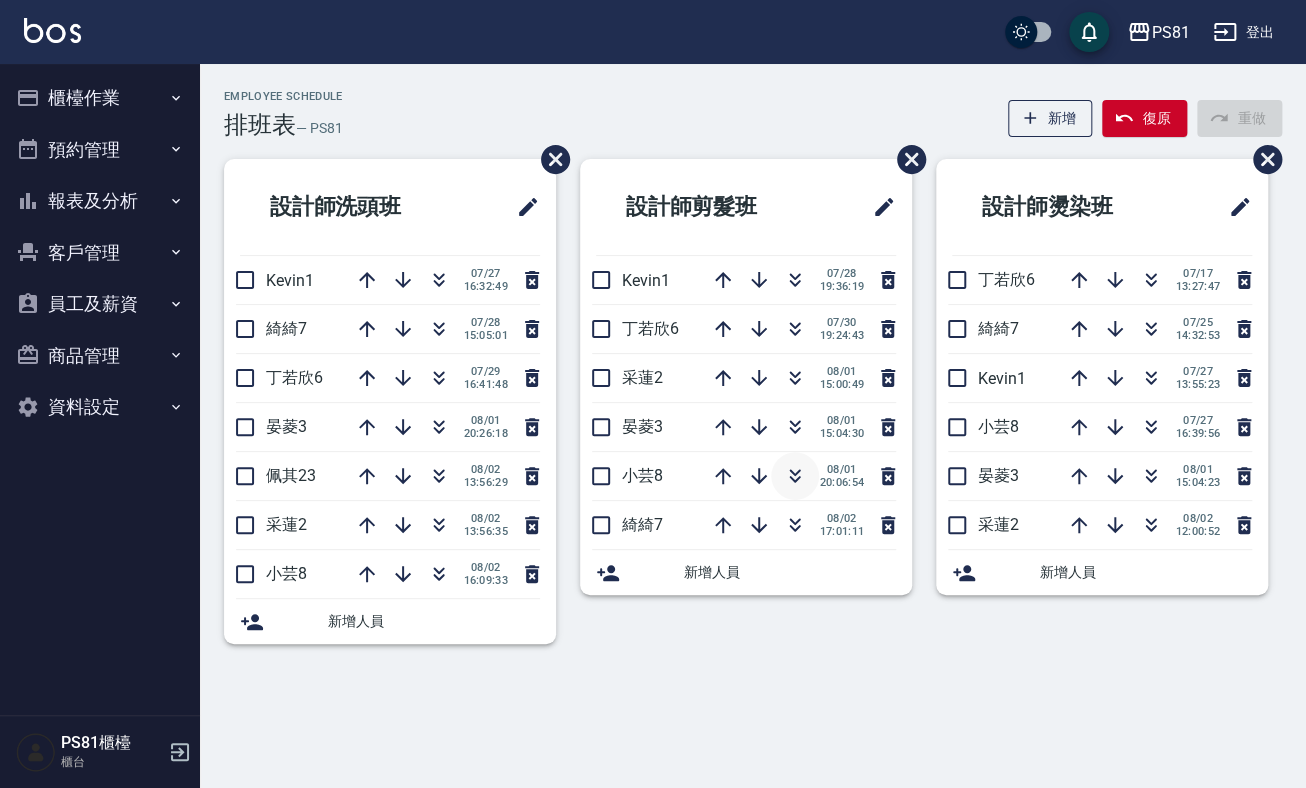 click 